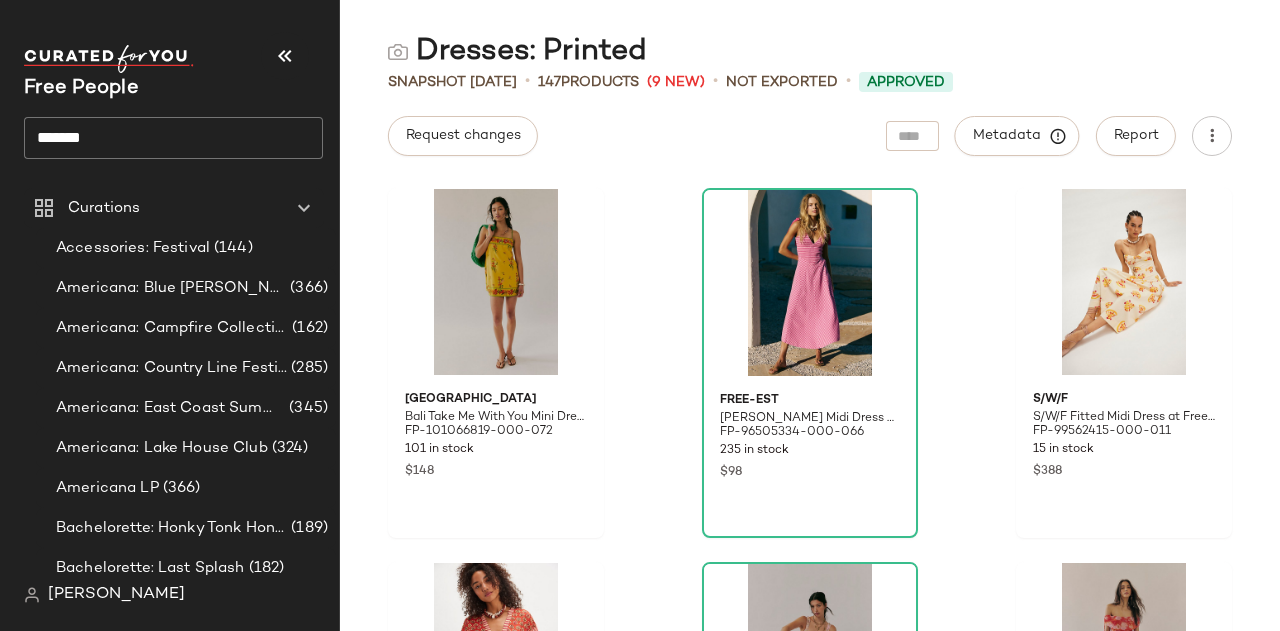 scroll, scrollTop: 0, scrollLeft: 0, axis: both 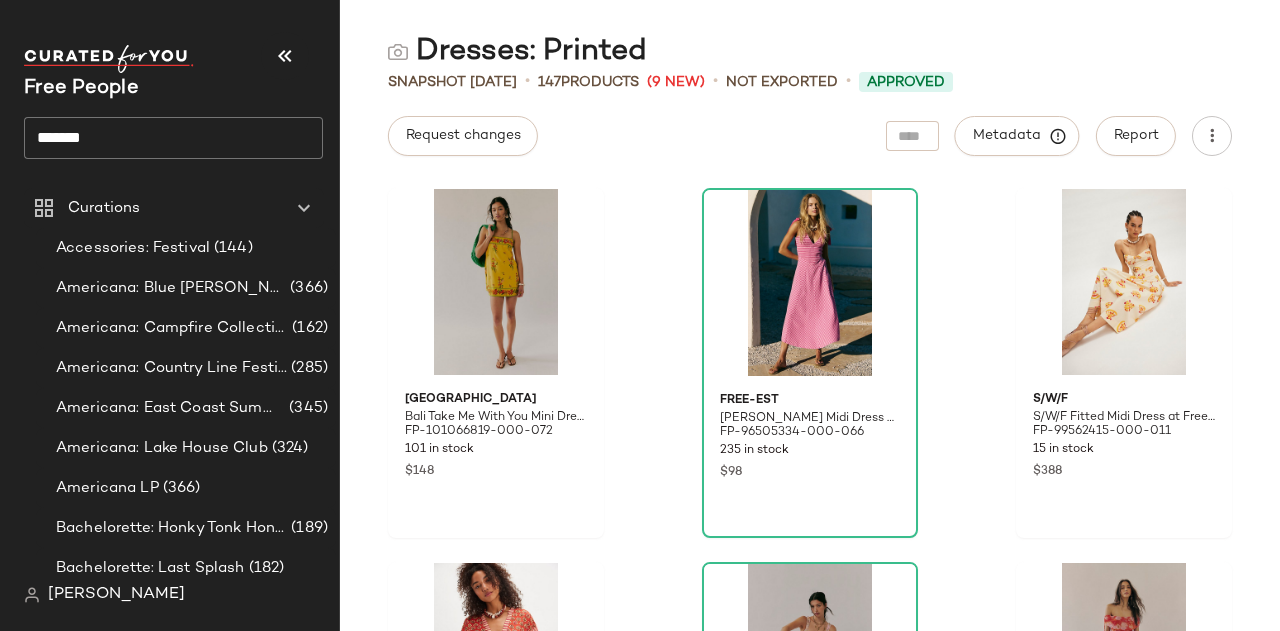 click on "*******" 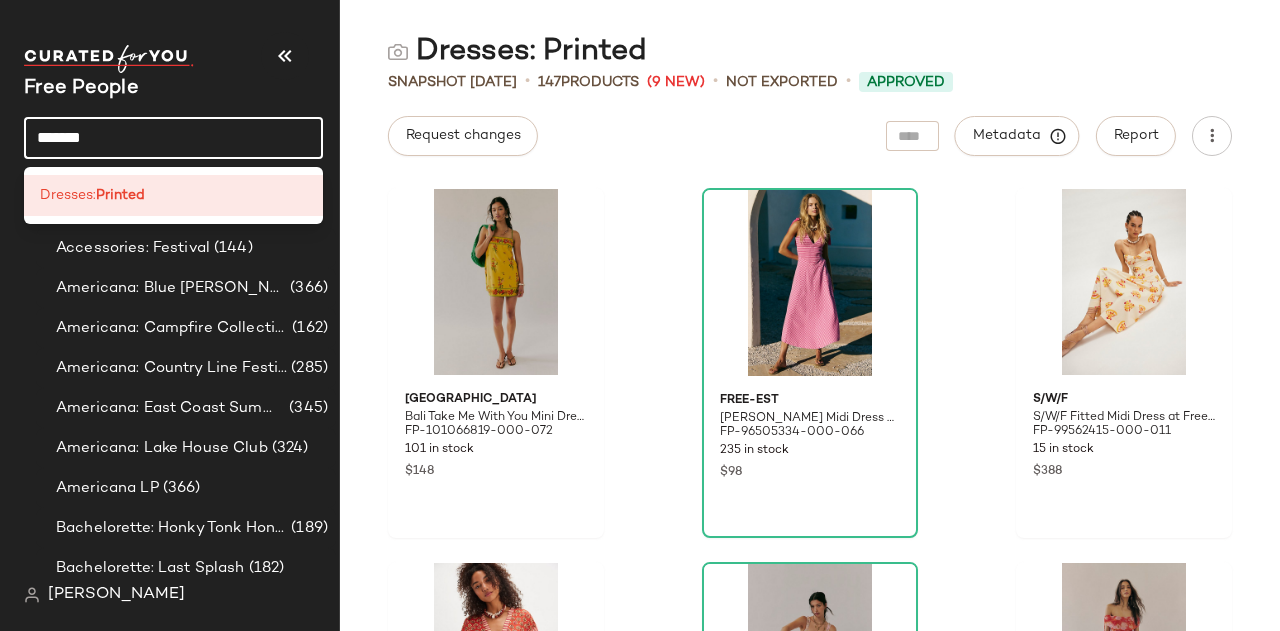 click on "*******" 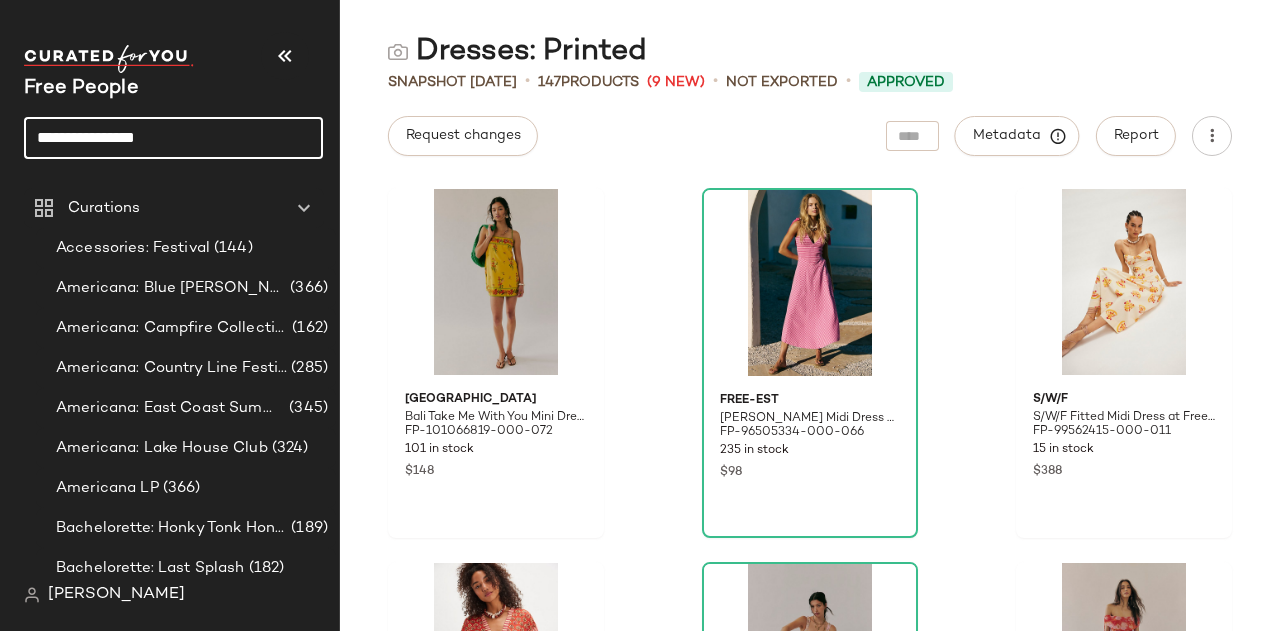 click on "**********" 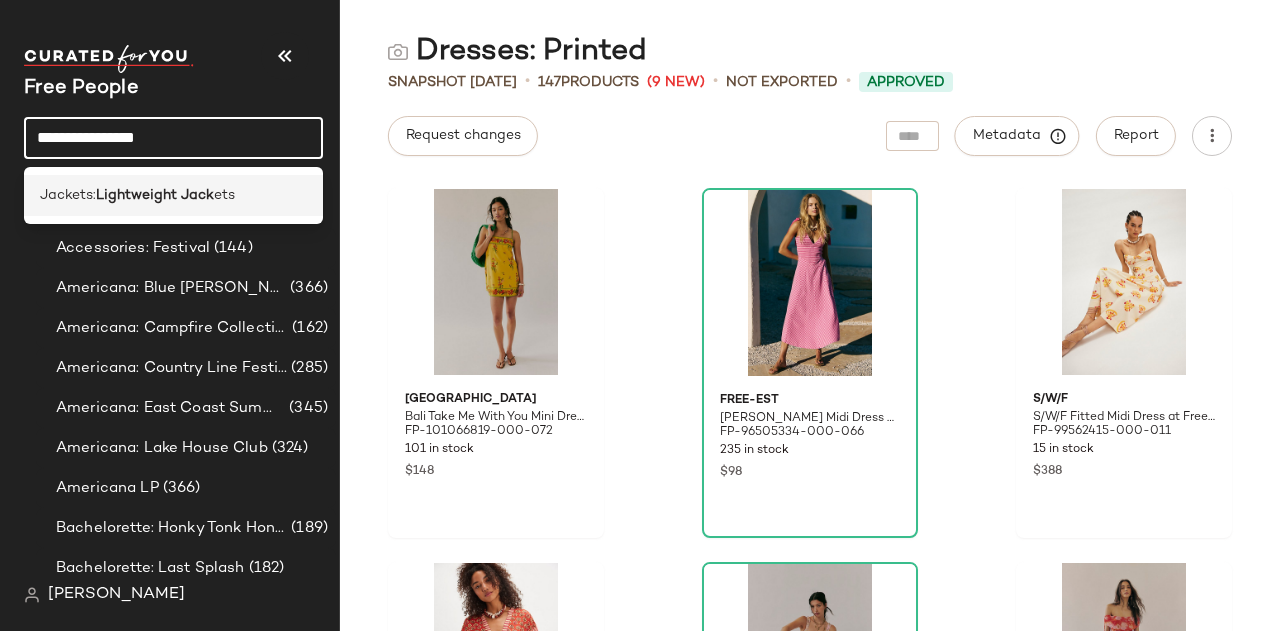 click on "Lightweight Jack" at bounding box center (155, 195) 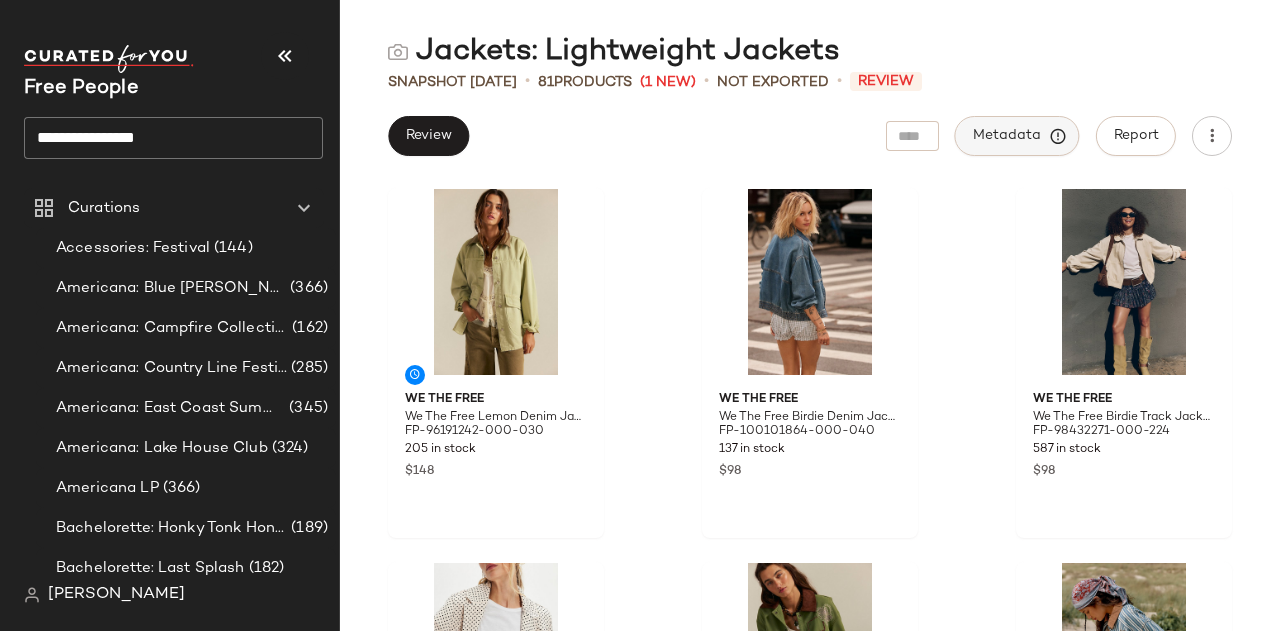 click on "Metadata" 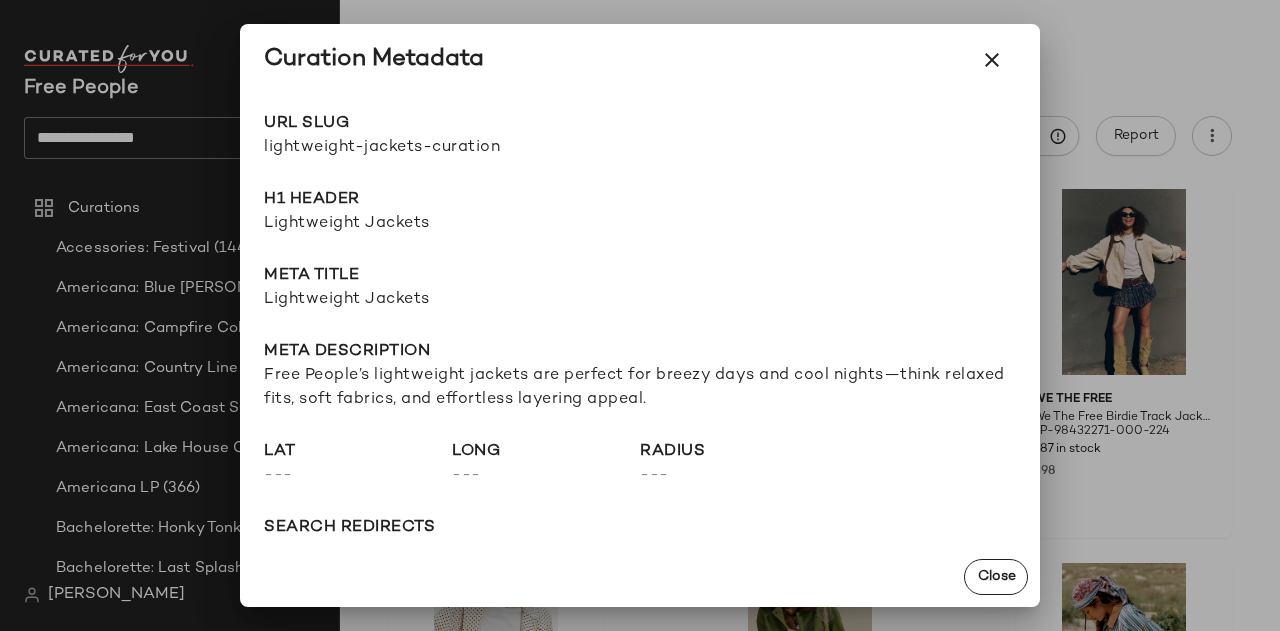 click on "URL Slug lightweight-jackets-curation Go to Shop H1 Header Lightweight Jackets Meta title Lightweight Jackets Meta description Free People’s lightweight jackets are perfect for breezy days and cool nights—think relaxed fits, soft fabrics, and effortless layering appeal. lat  ---  long  ---  radius  ---  search redirects  ---  keywords  ---  Product Tags  ---" 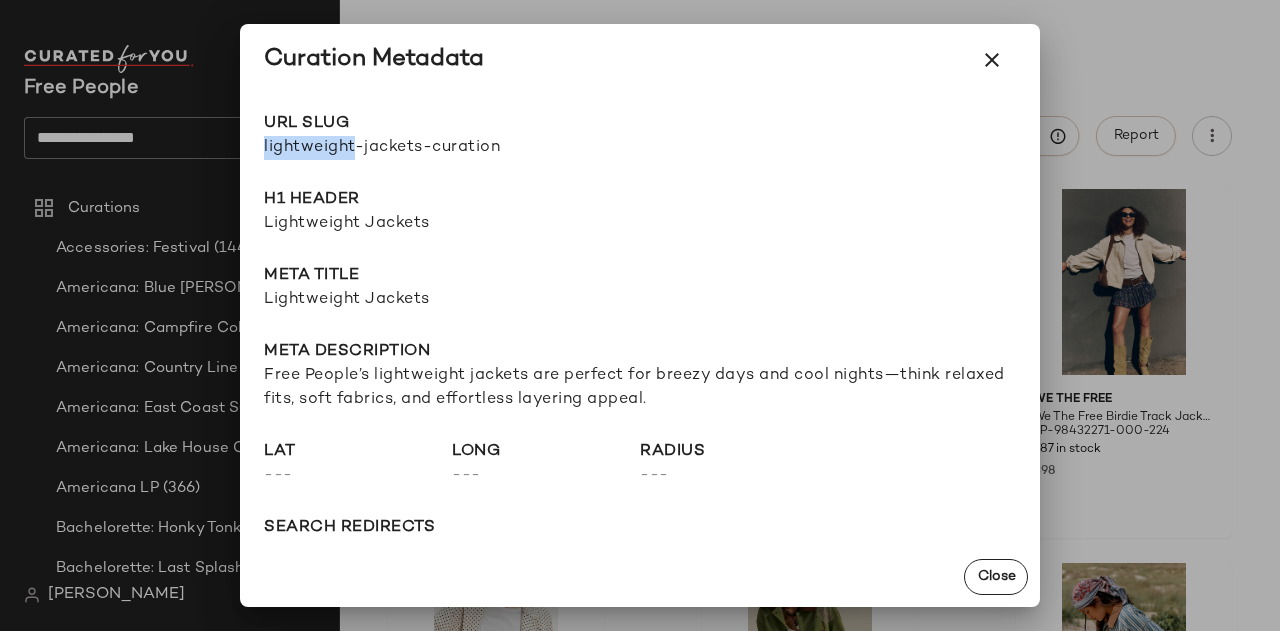 click on "URL Slug lightweight-jackets-curation Go to Shop H1 Header Lightweight Jackets Meta title Lightweight Jackets Meta description Free People’s lightweight jackets are perfect for breezy days and cool nights—think relaxed fits, soft fabrics, and effortless layering appeal. lat  ---  long  ---  radius  ---  search redirects  ---  keywords  ---  Product Tags  ---" 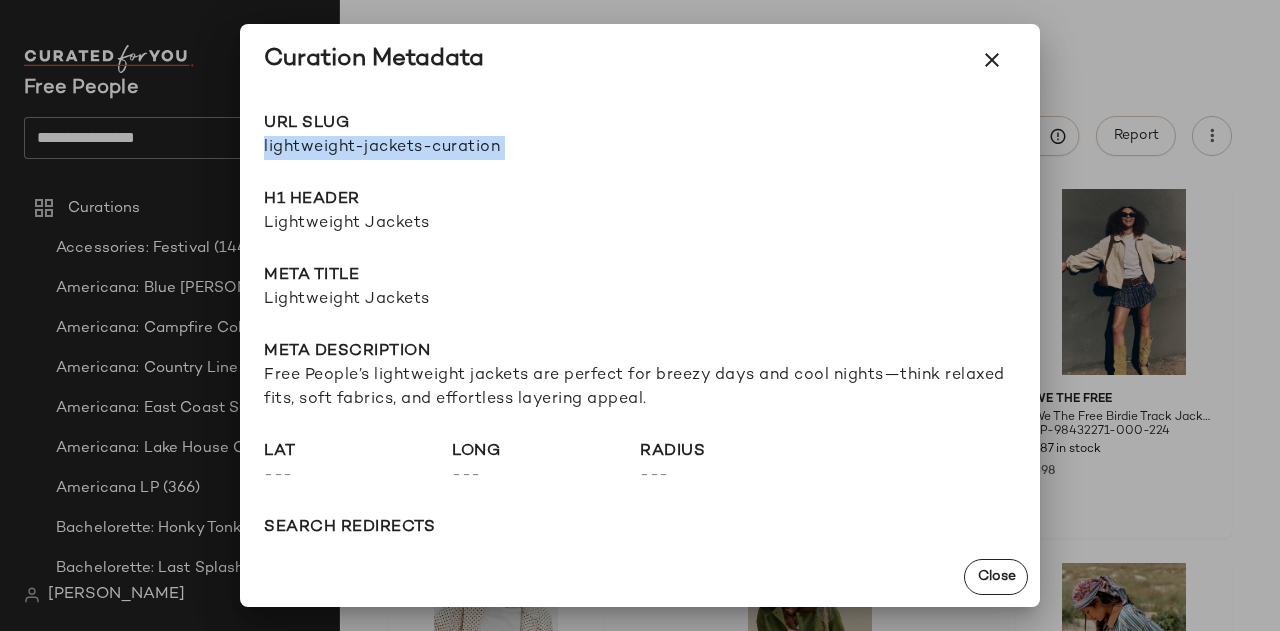 click on "URL Slug lightweight-jackets-curation Go to Shop H1 Header Lightweight Jackets Meta title Lightweight Jackets Meta description Free People’s lightweight jackets are perfect for breezy days and cool nights—think relaxed fits, soft fabrics, and effortless layering appeal. lat  ---  long  ---  radius  ---  search redirects  ---  keywords  ---  Product Tags  ---" 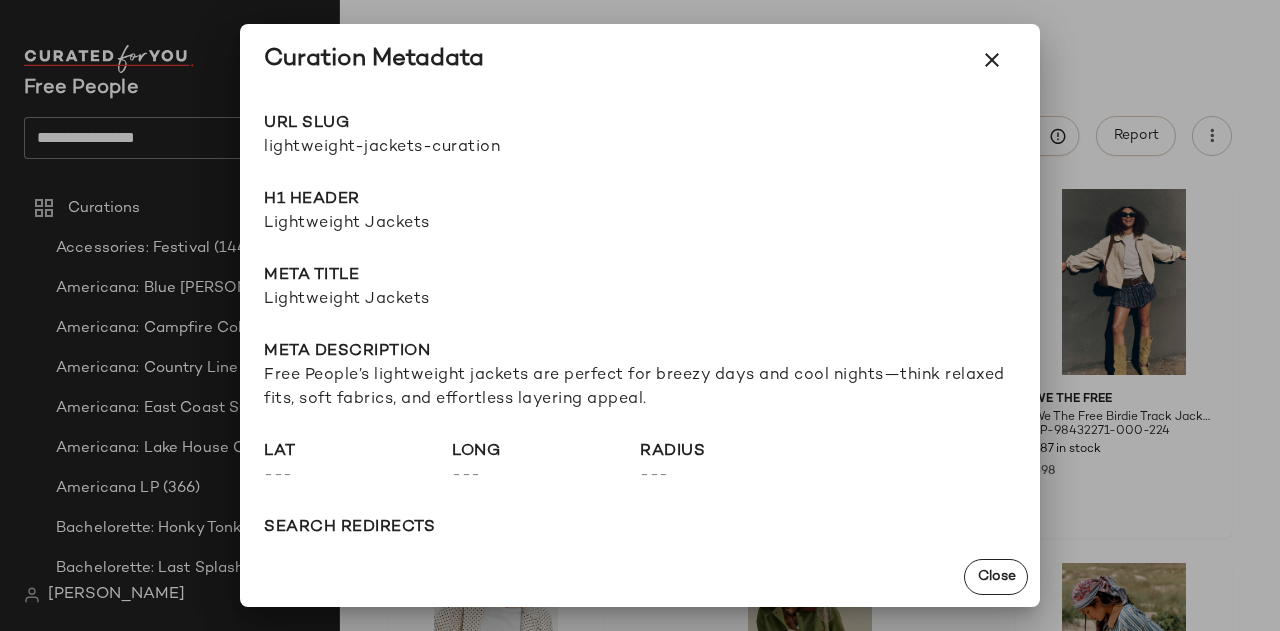 click on "Lightweight Jackets" at bounding box center (640, 224) 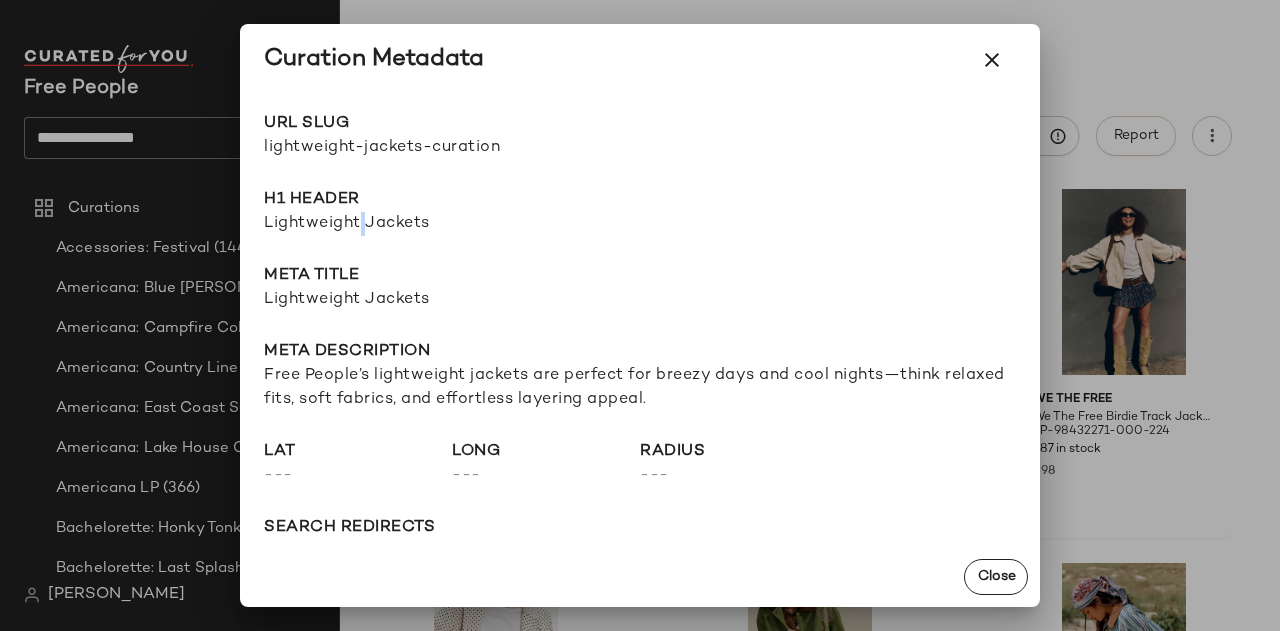 click on "Lightweight Jackets" at bounding box center (640, 224) 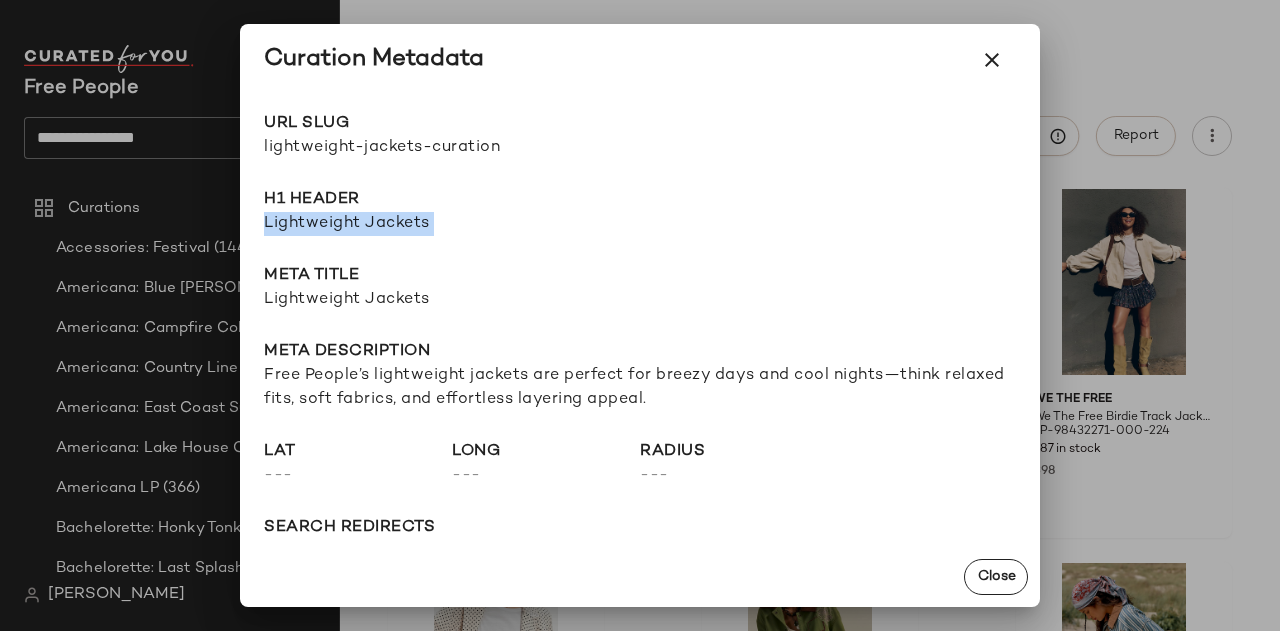 click on "Lightweight Jackets" at bounding box center [640, 224] 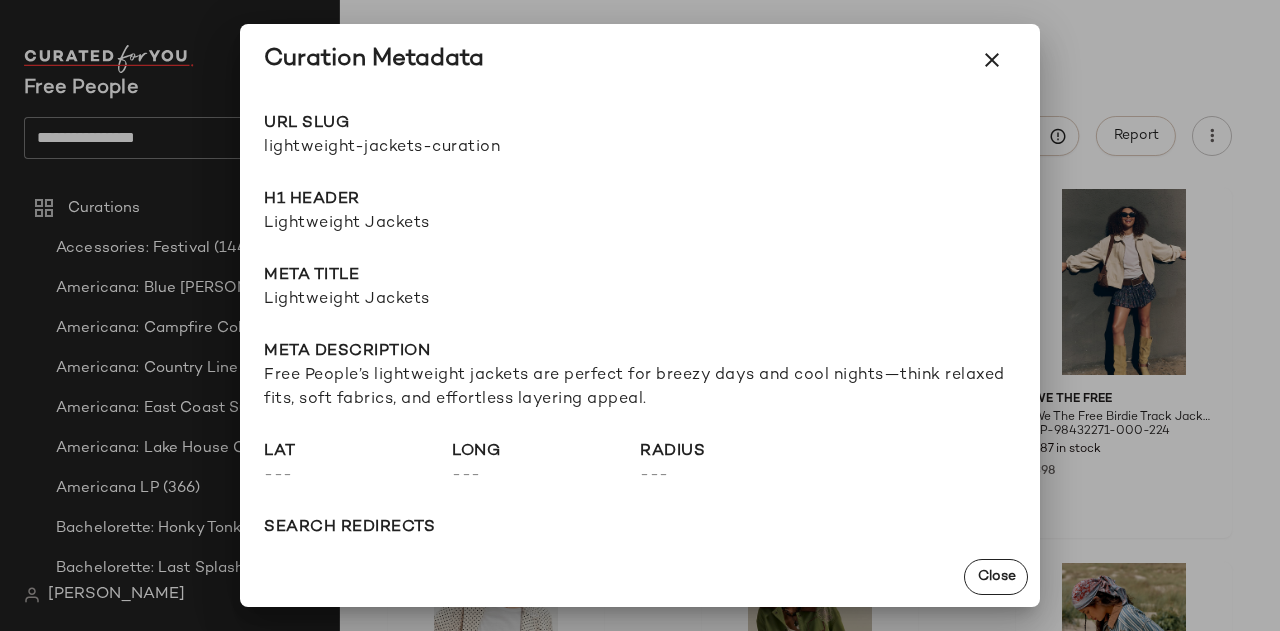 click on "URL Slug lightweight-jackets-curation Go to Shop H1 Header Lightweight Jackets Meta title Lightweight Jackets Meta description Free People’s lightweight jackets are perfect for breezy days and cool nights—think relaxed fits, soft fabrics, and effortless layering appeal. lat  ---  long  ---  radius  ---  search redirects  ---  keywords  ---  Product Tags  ---" 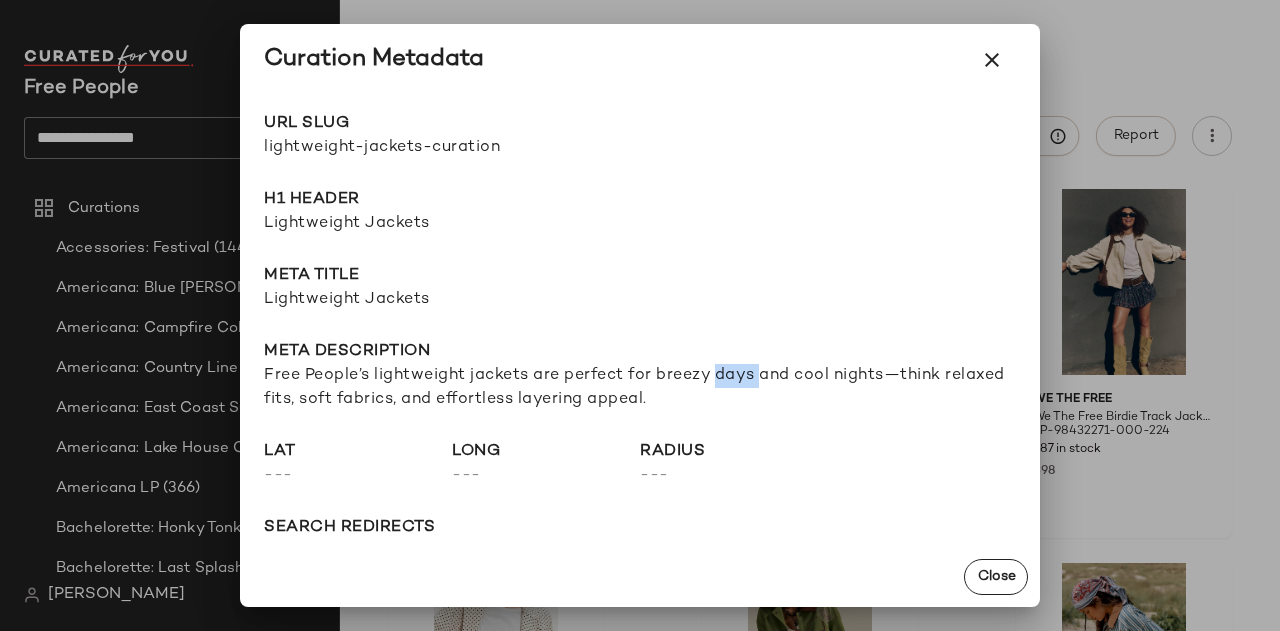 click on "Free People’s lightweight jackets are perfect for breezy days and cool nights—think relaxed fits, soft fabrics, and effortless layering appeal." at bounding box center [640, 388] 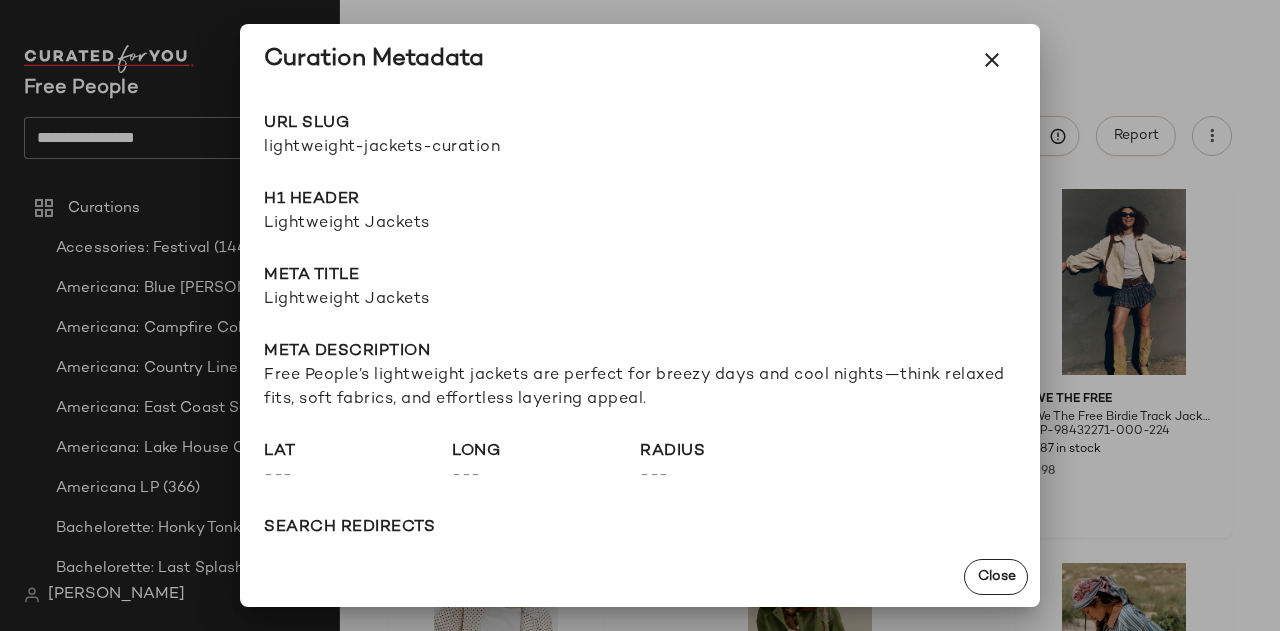 click on "Free People’s lightweight jackets are perfect for breezy days and cool nights—think relaxed fits, soft fabrics, and effortless layering appeal." at bounding box center [640, 388] 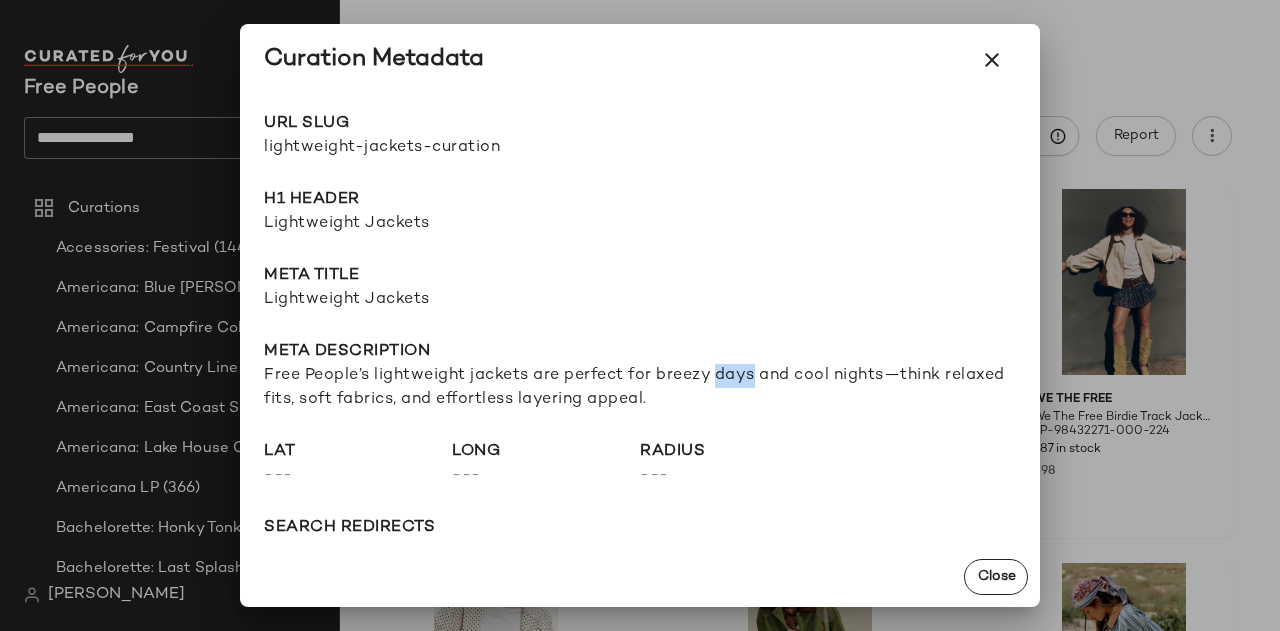 click on "Free People’s lightweight jackets are perfect for breezy days and cool nights—think relaxed fits, soft fabrics, and effortless layering appeal." at bounding box center [640, 388] 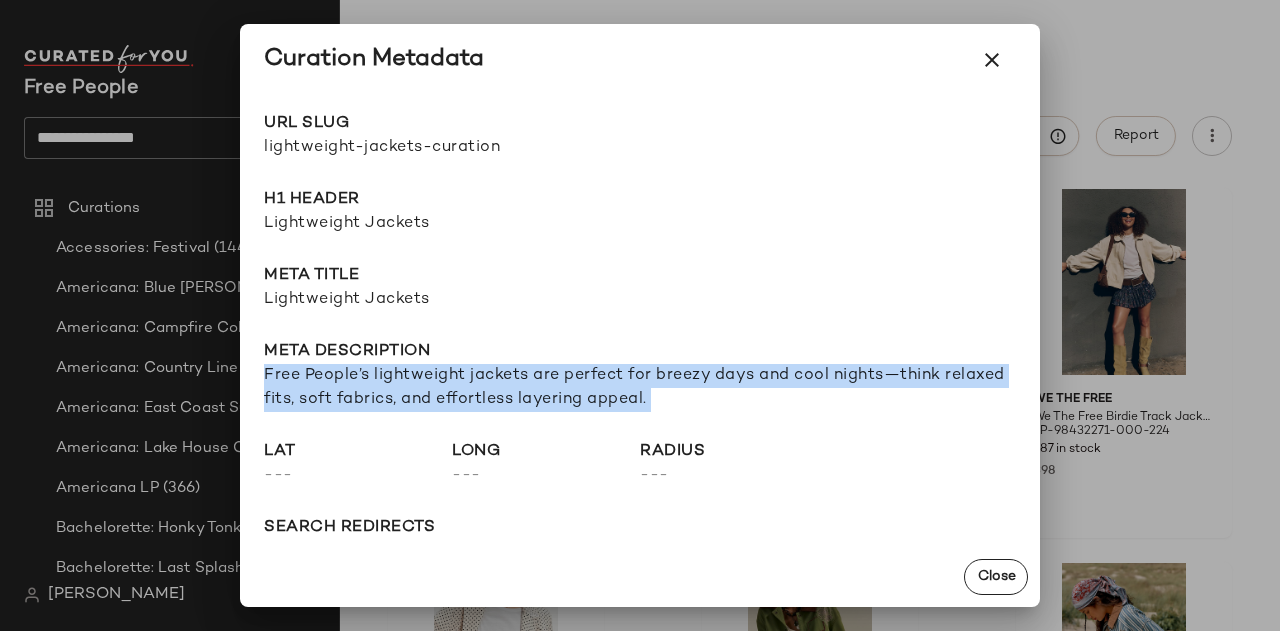 click on "Free People’s lightweight jackets are perfect for breezy days and cool nights—think relaxed fits, soft fabrics, and effortless layering appeal." at bounding box center [640, 388] 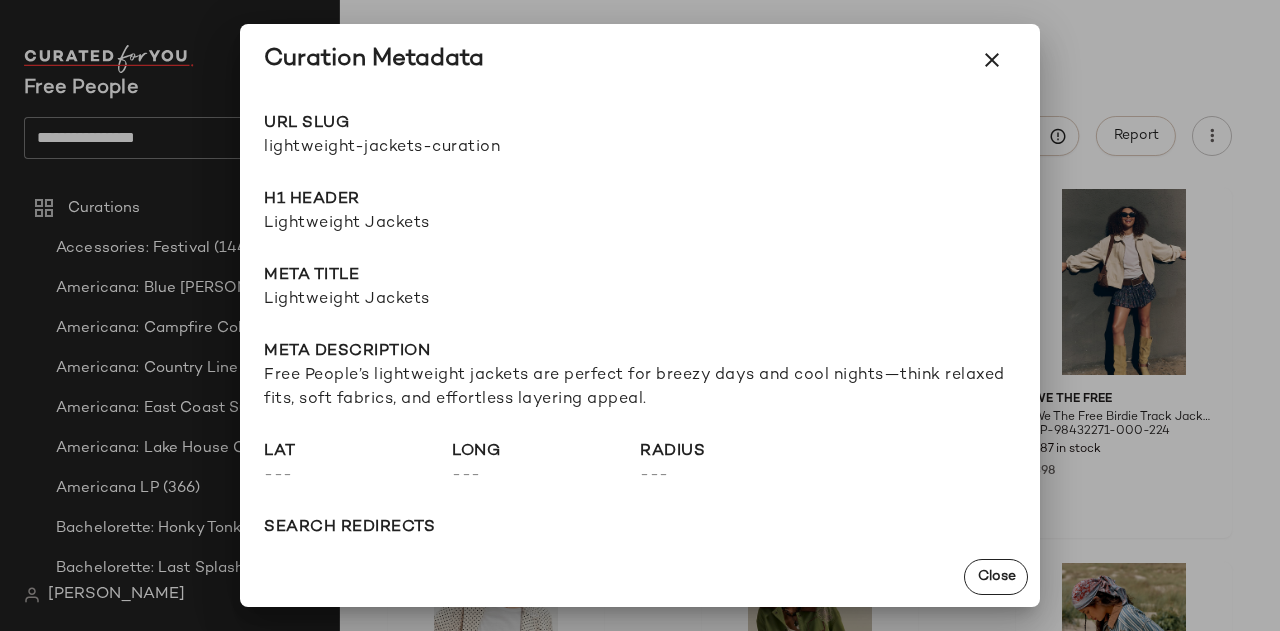 click at bounding box center [640, 315] 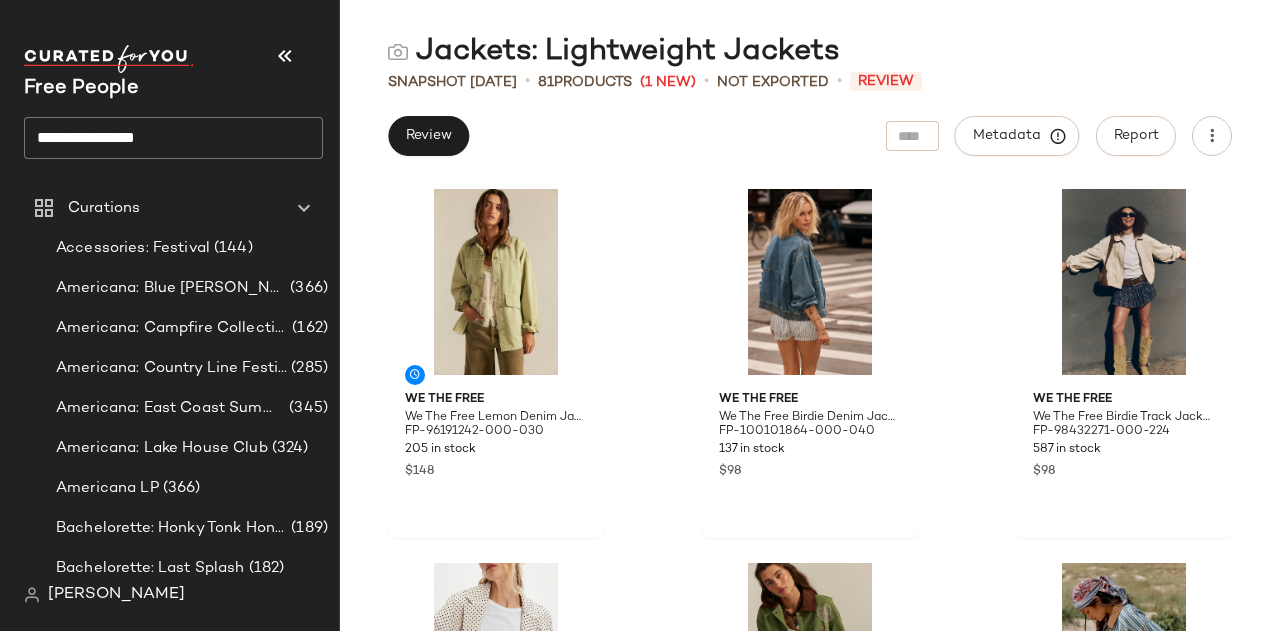 click on "**********" 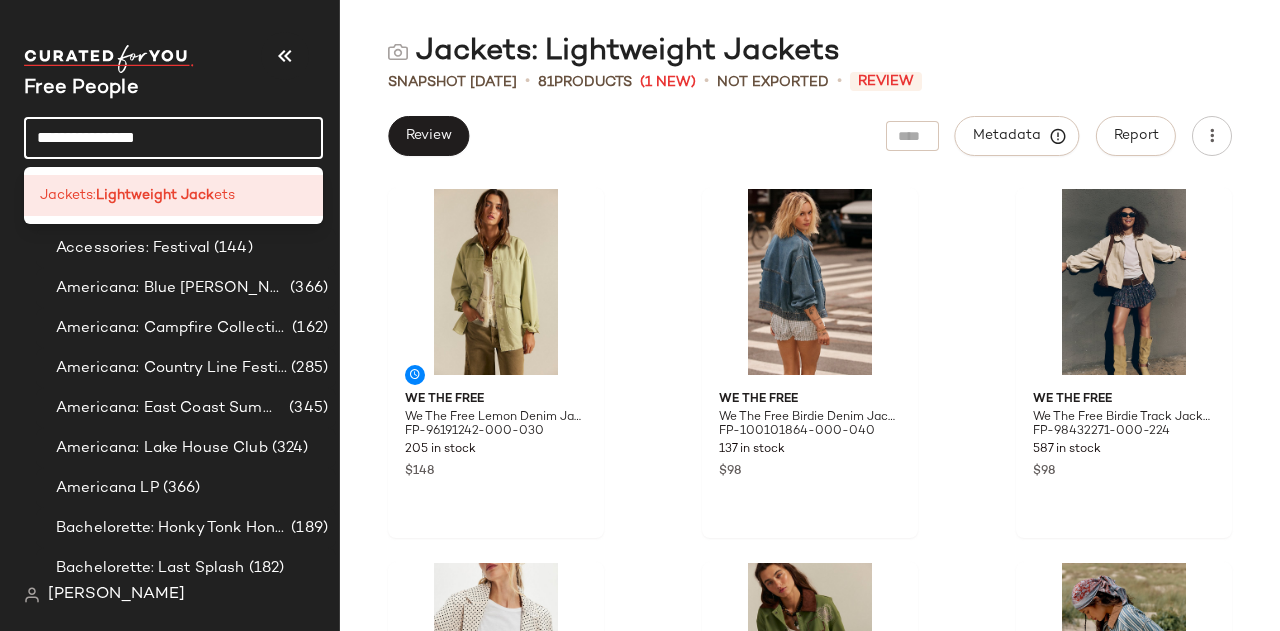 click on "**********" 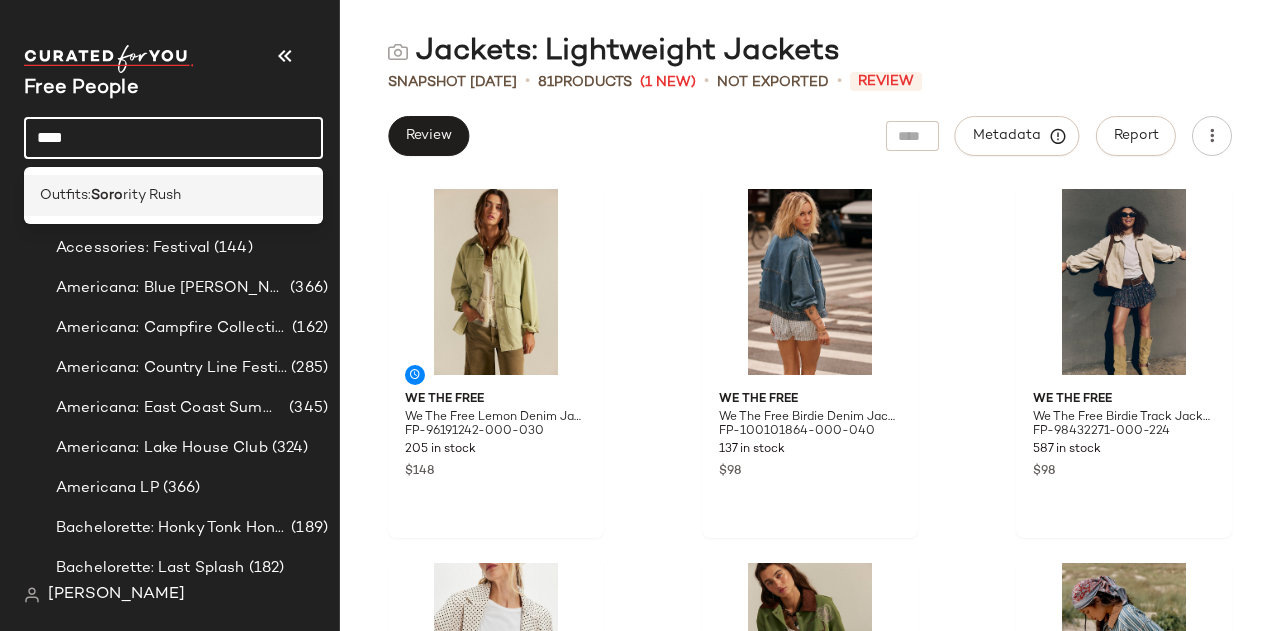 type on "****" 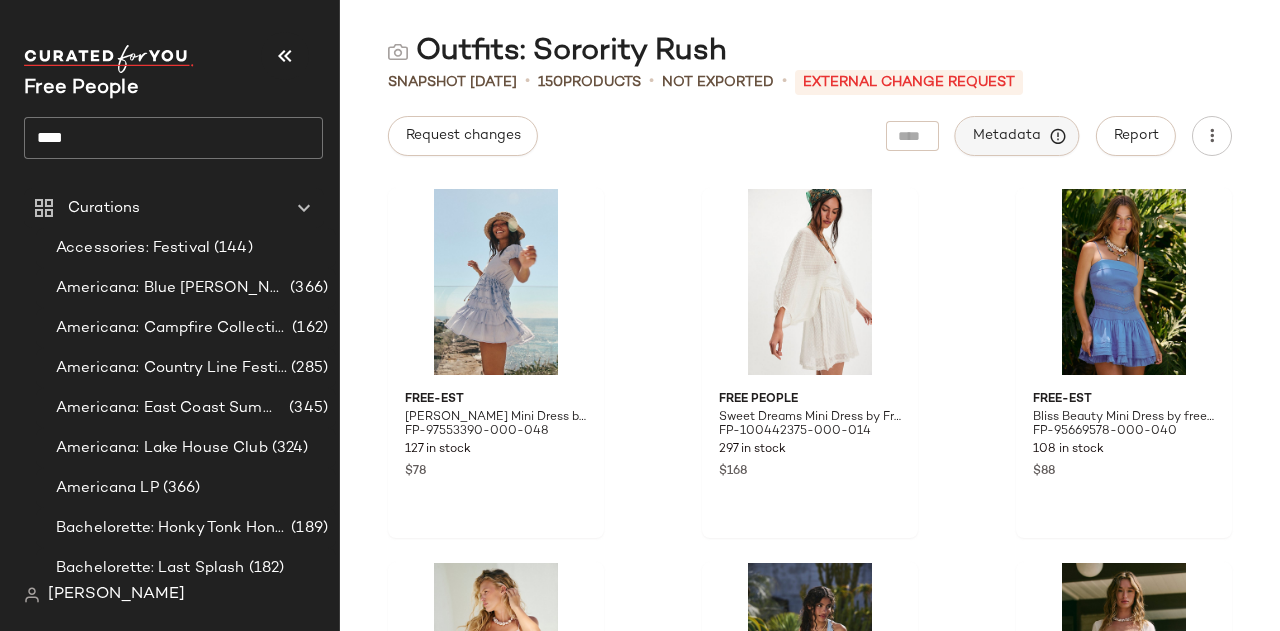 click on "Metadata" 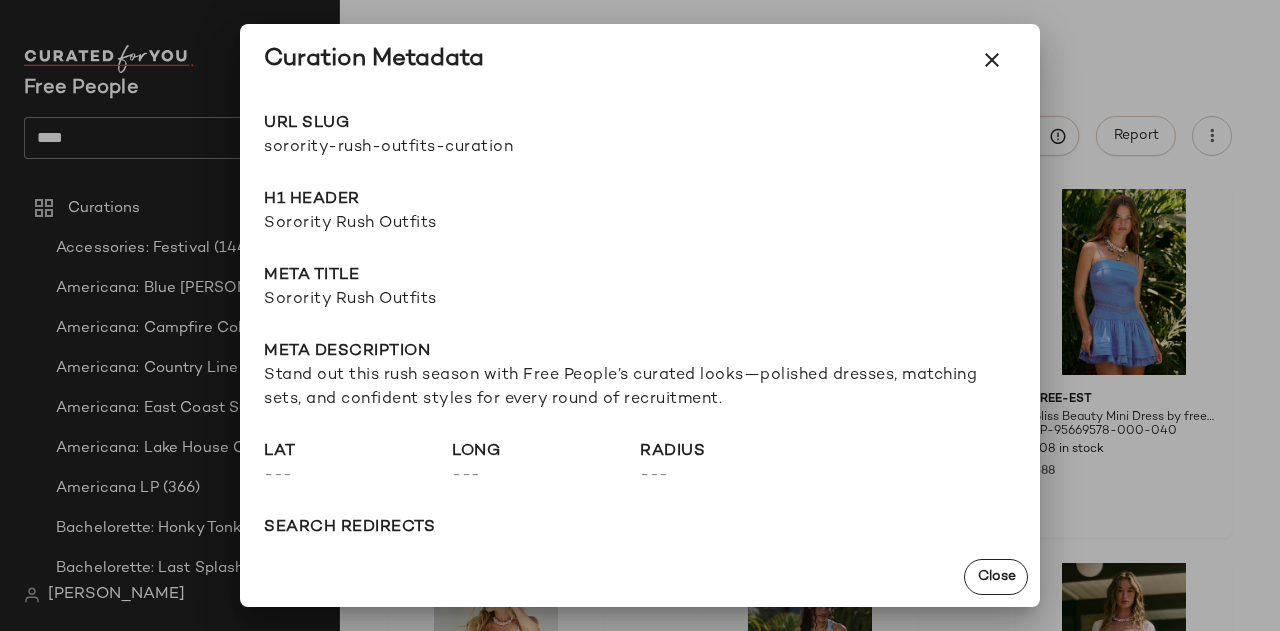 click at bounding box center (640, 315) 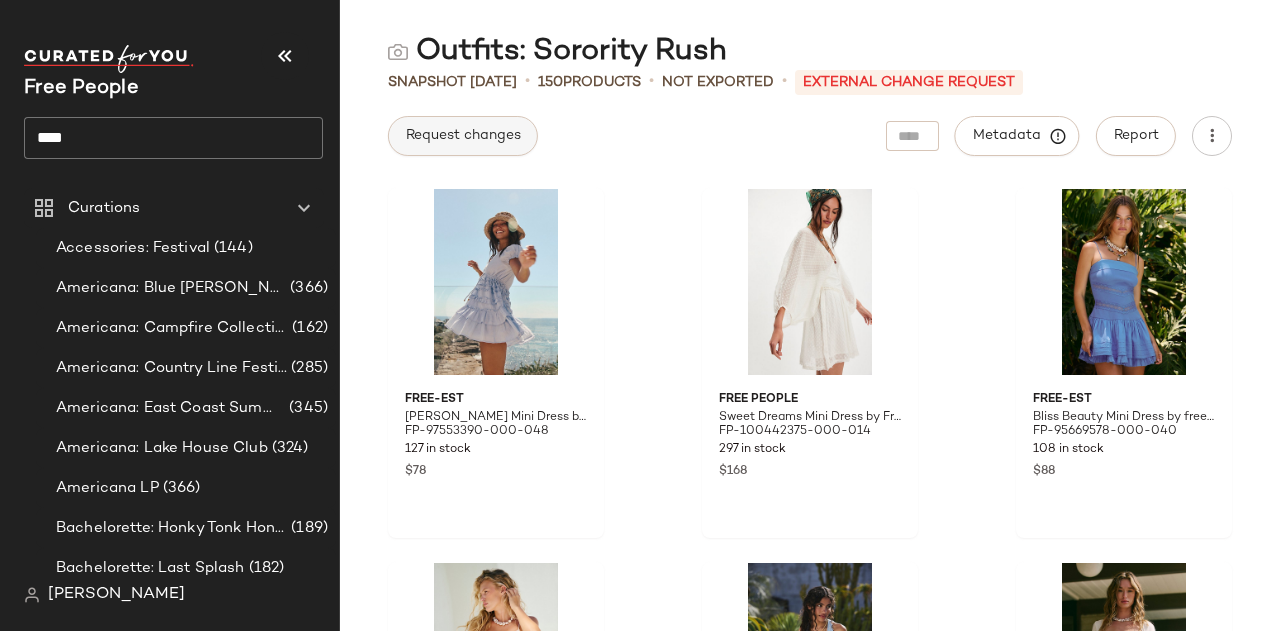 click on "Request changes" 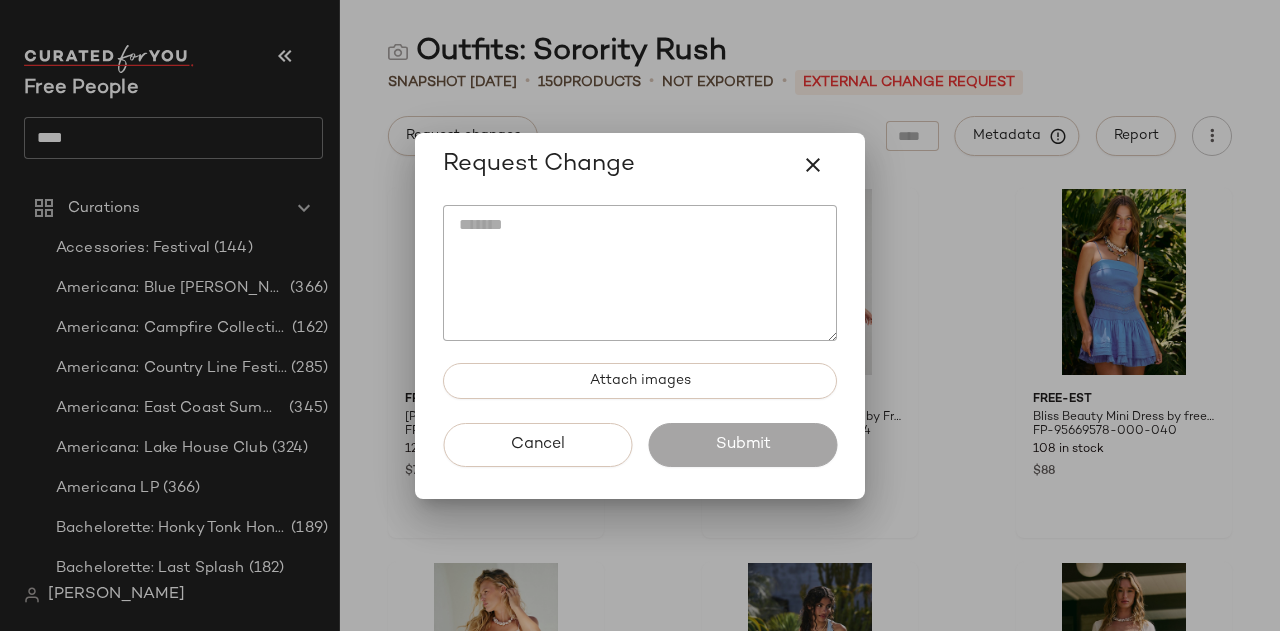 click 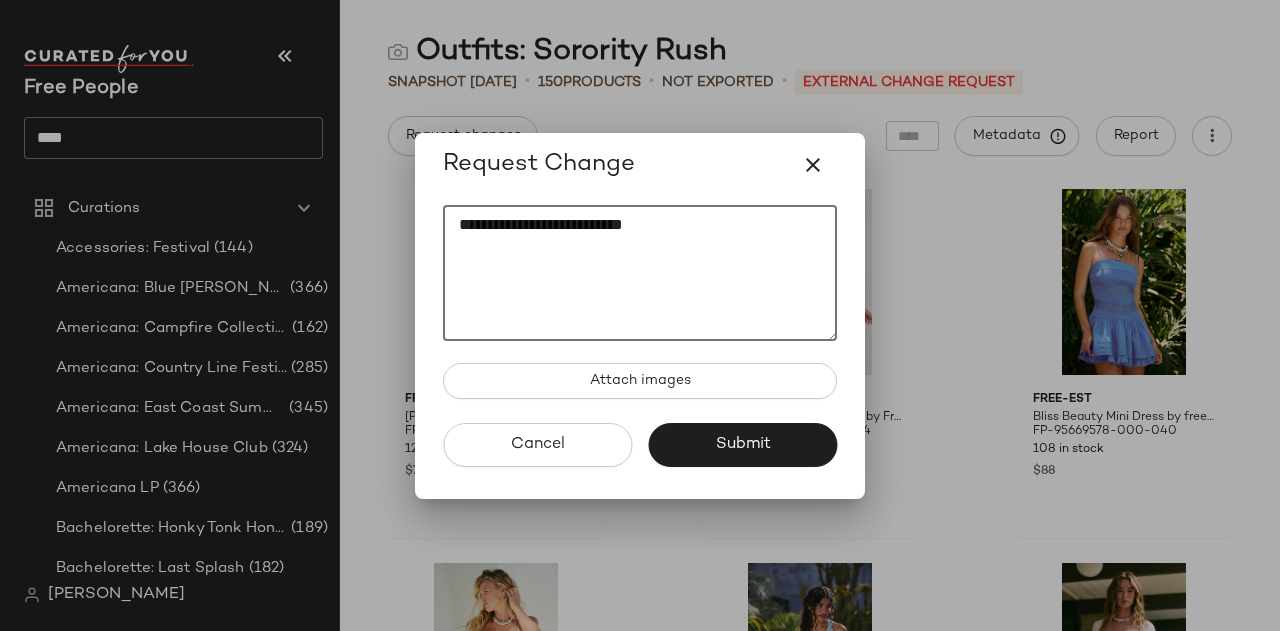 click on "**********" 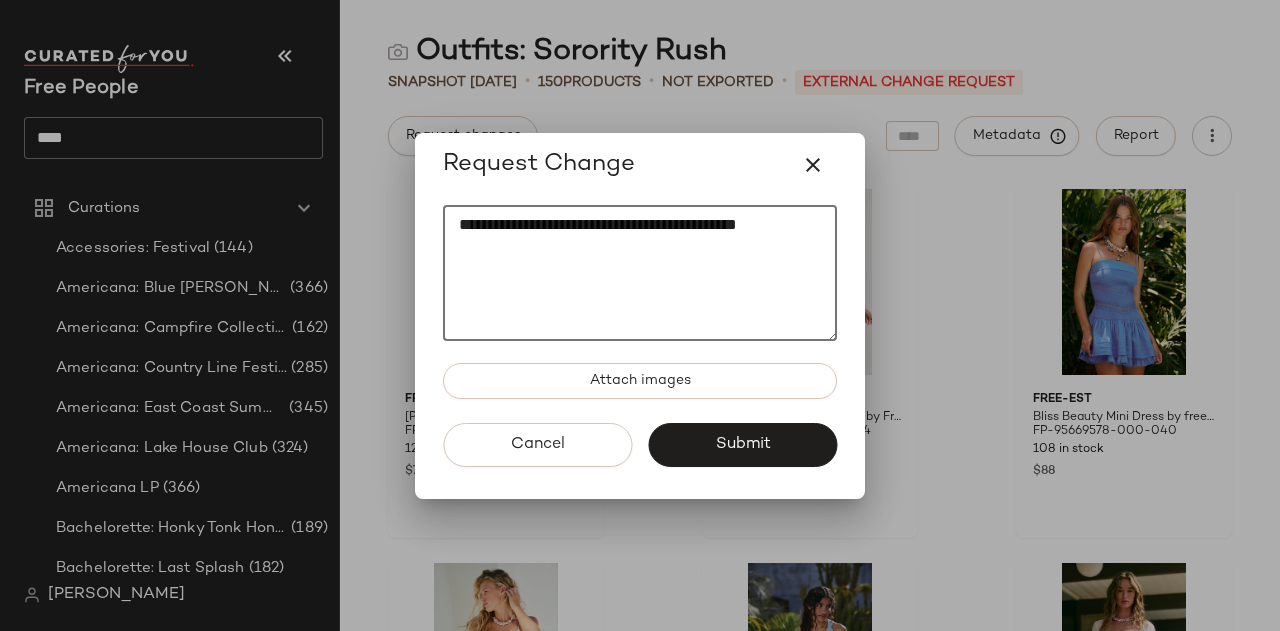 click on "**********" 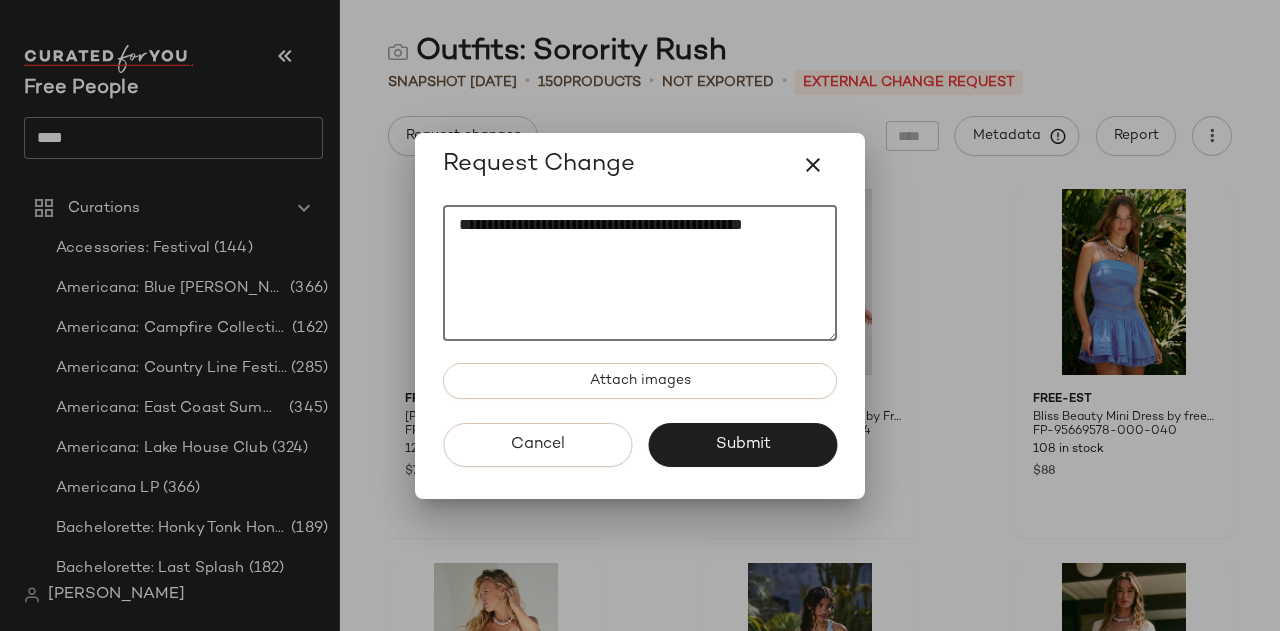 click on "**********" 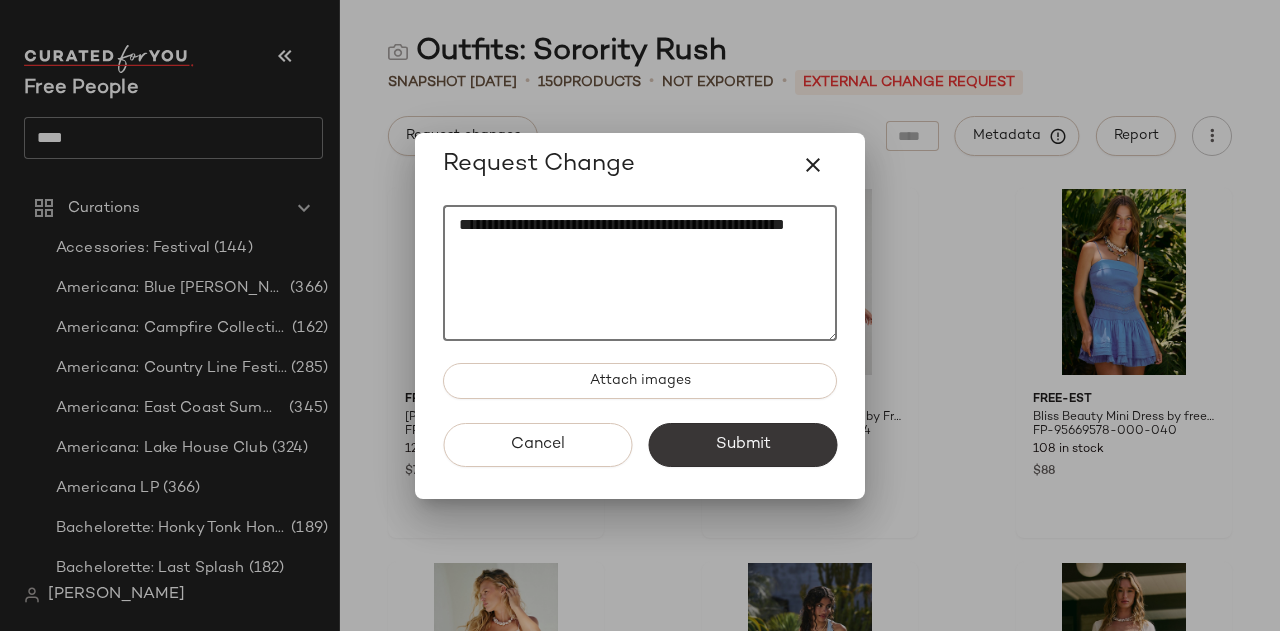 type on "**********" 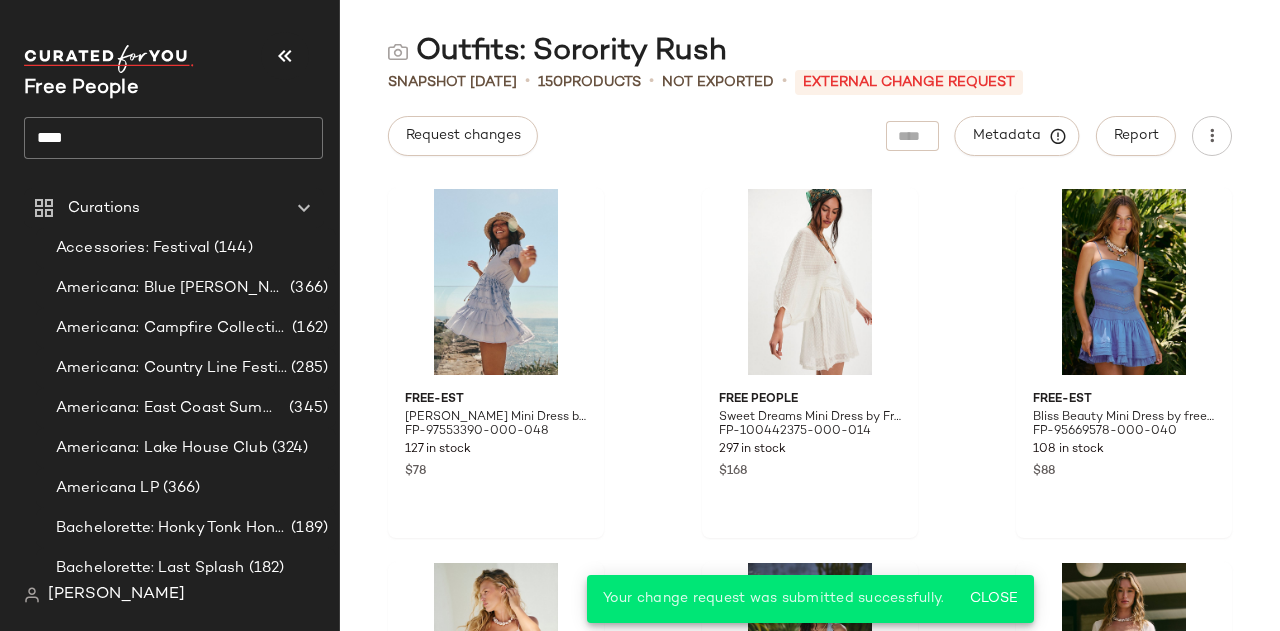 click on "****" 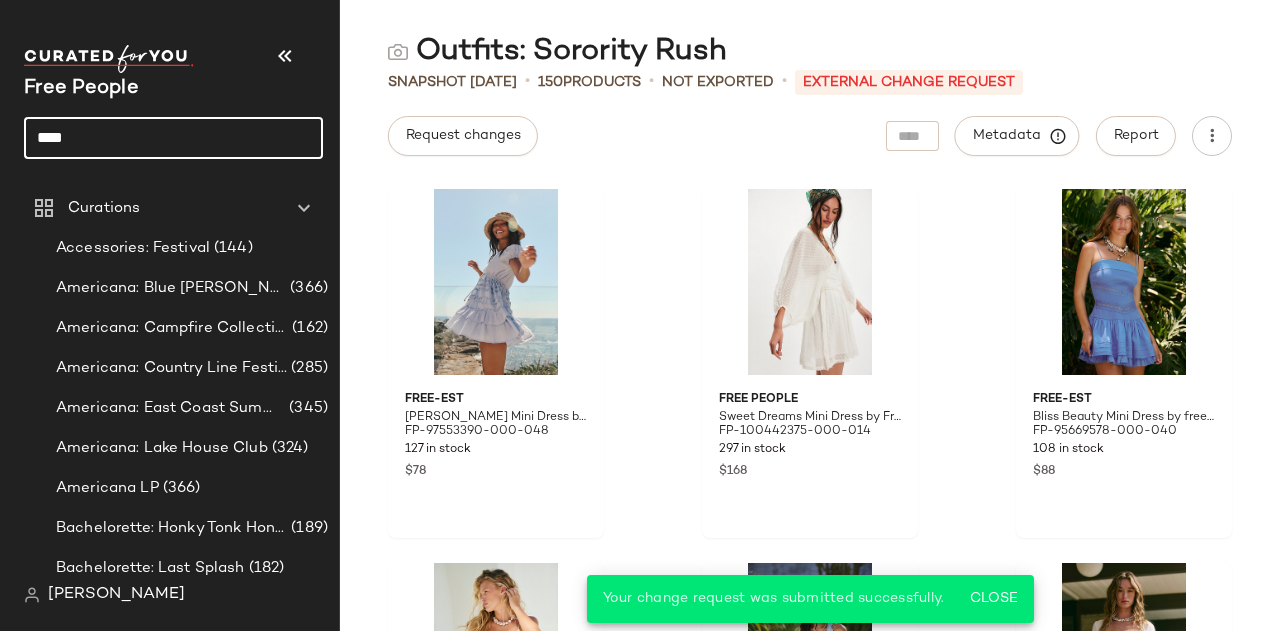 click on "****" 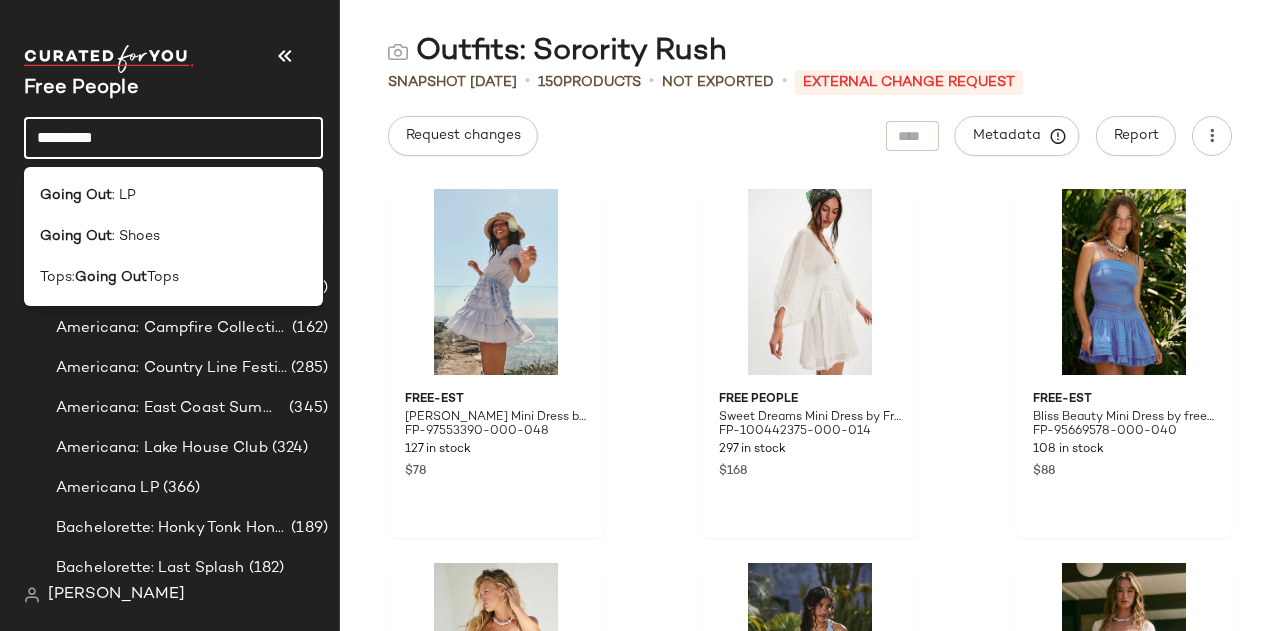click on "Going Out : LP" 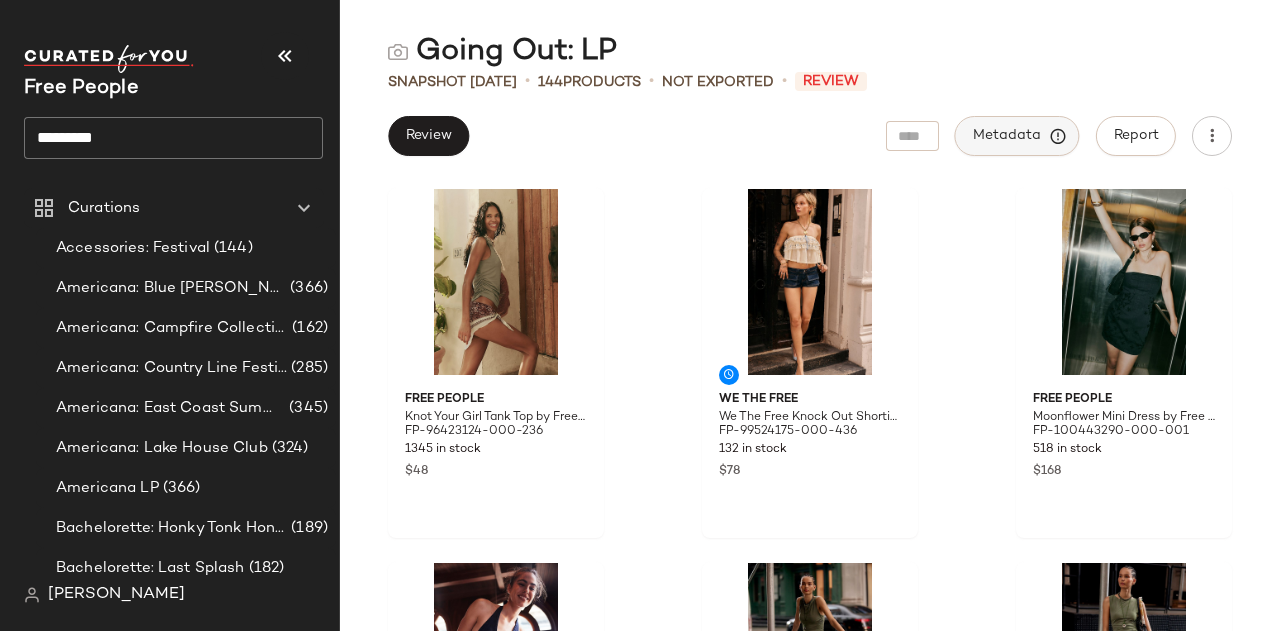 click on "Metadata" 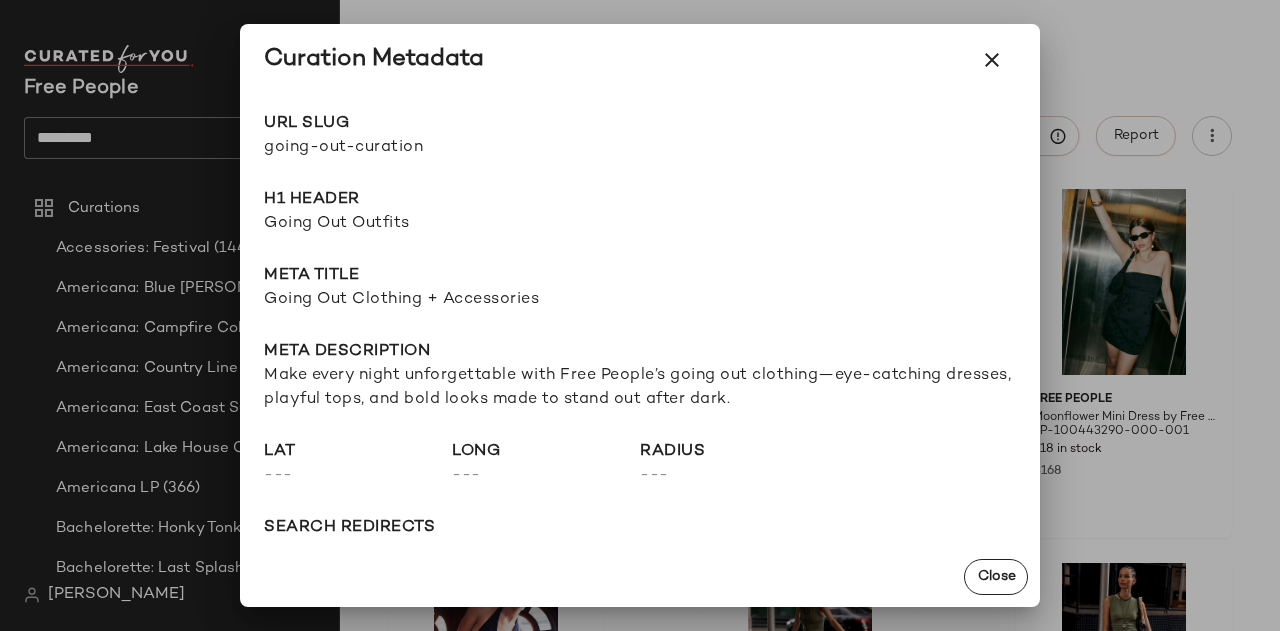 click on "going-out-curation" at bounding box center (452, 148) 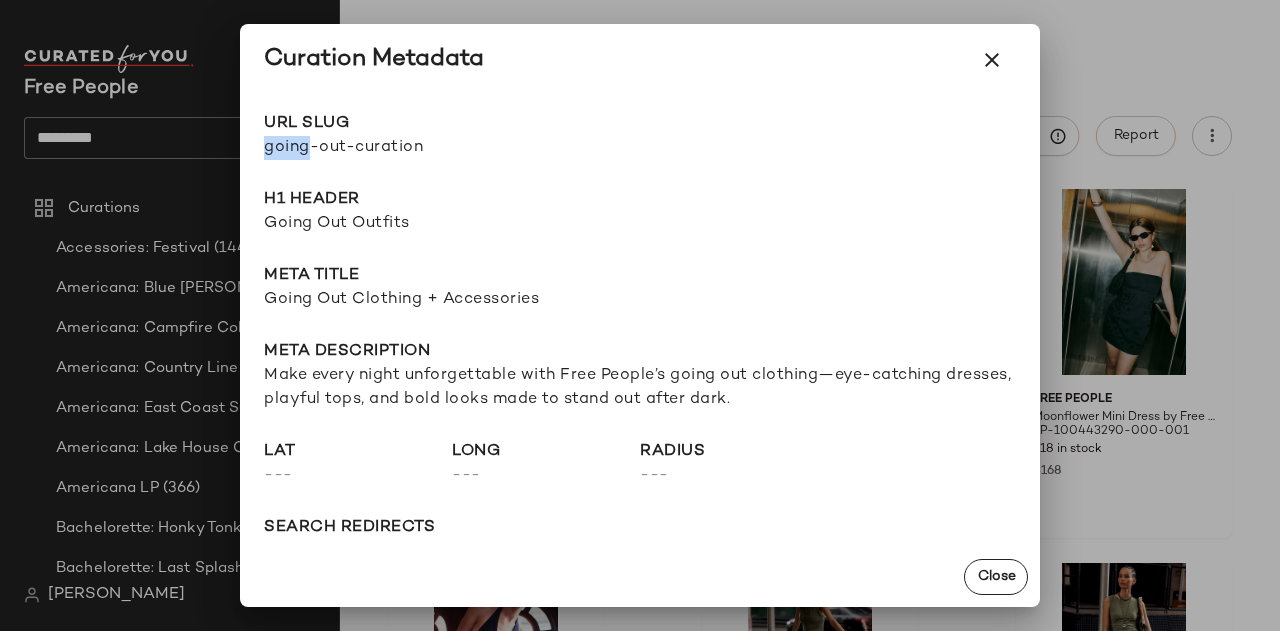 click on "going-out-curation" at bounding box center [452, 148] 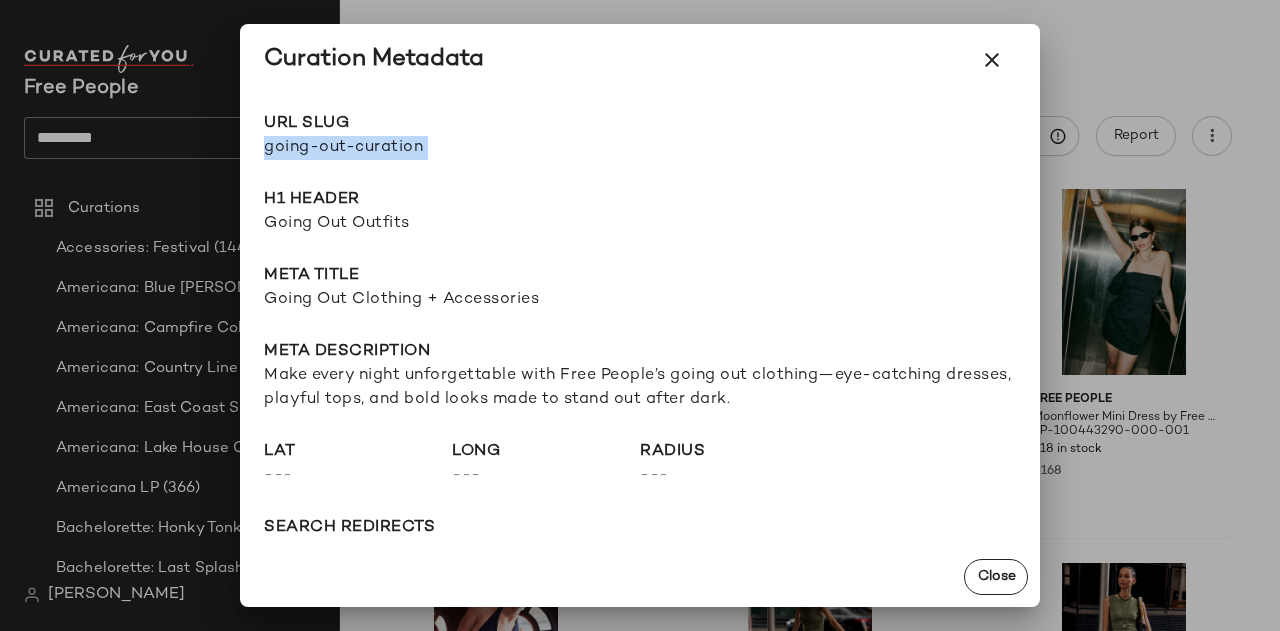 click on "going-out-curation" at bounding box center [452, 148] 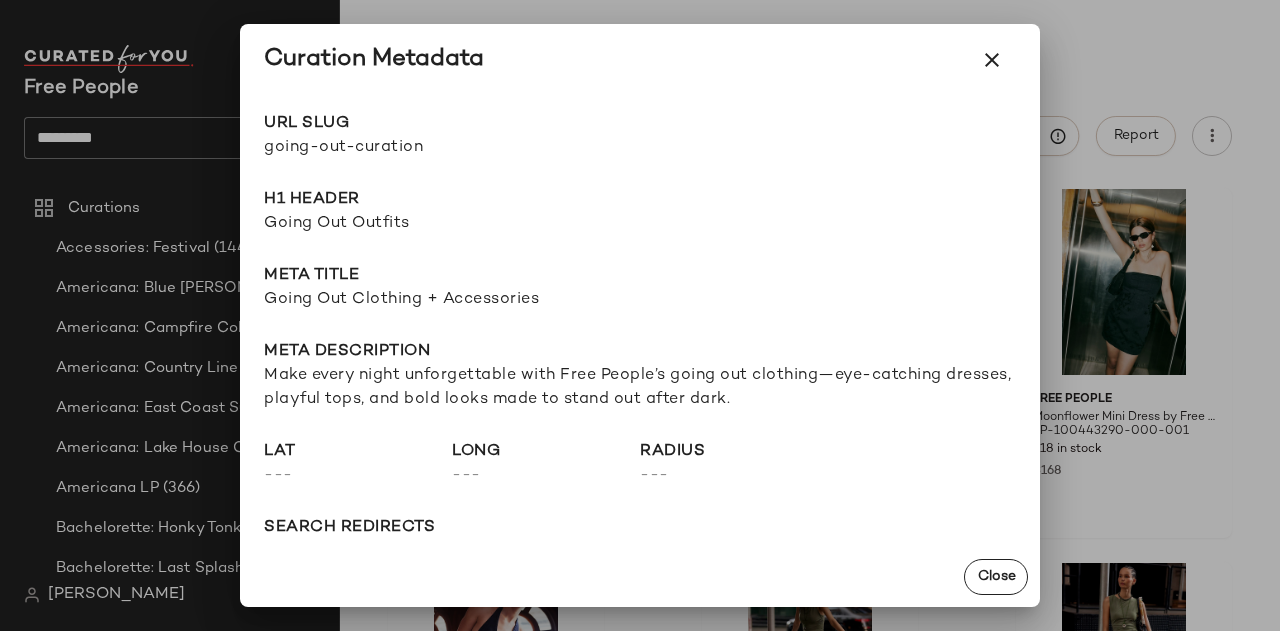 click on "Going Out Outfits" at bounding box center [640, 224] 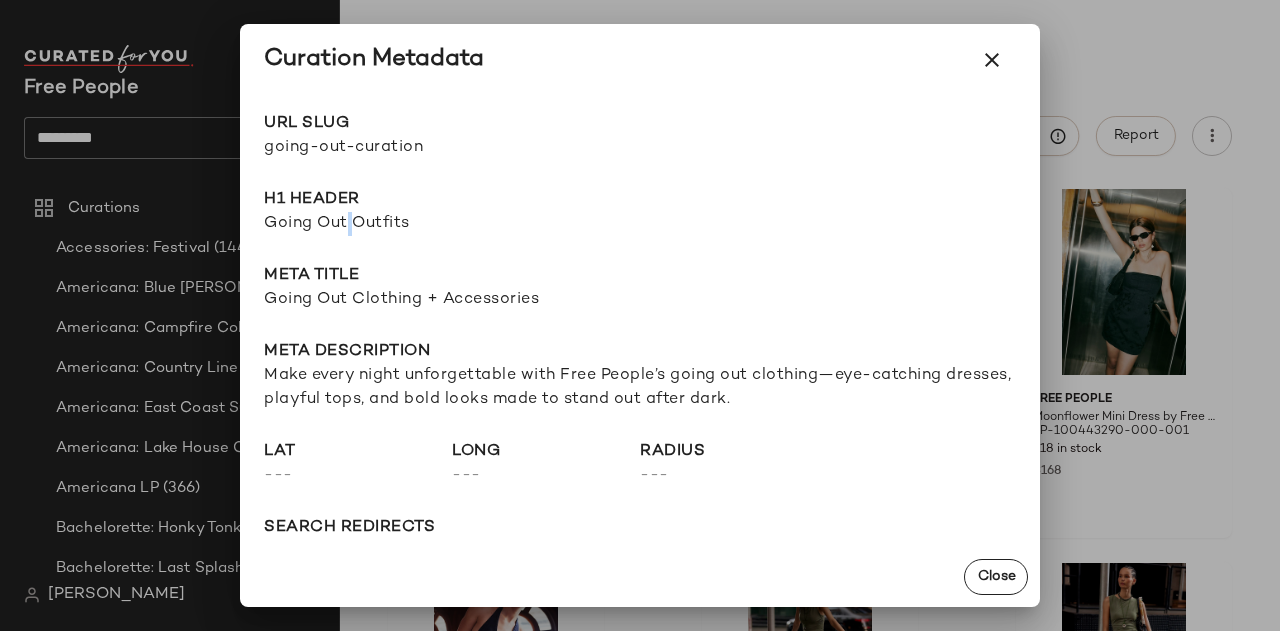 click on "Going Out Outfits" at bounding box center (640, 224) 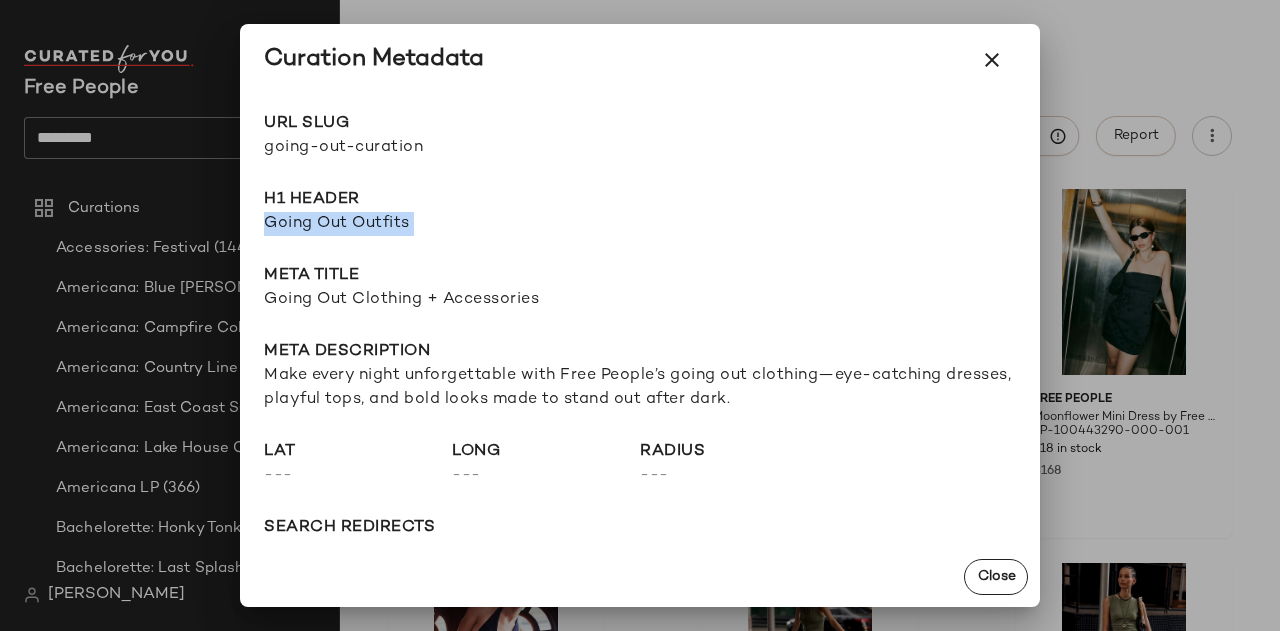 click on "Going Out Outfits" at bounding box center [640, 224] 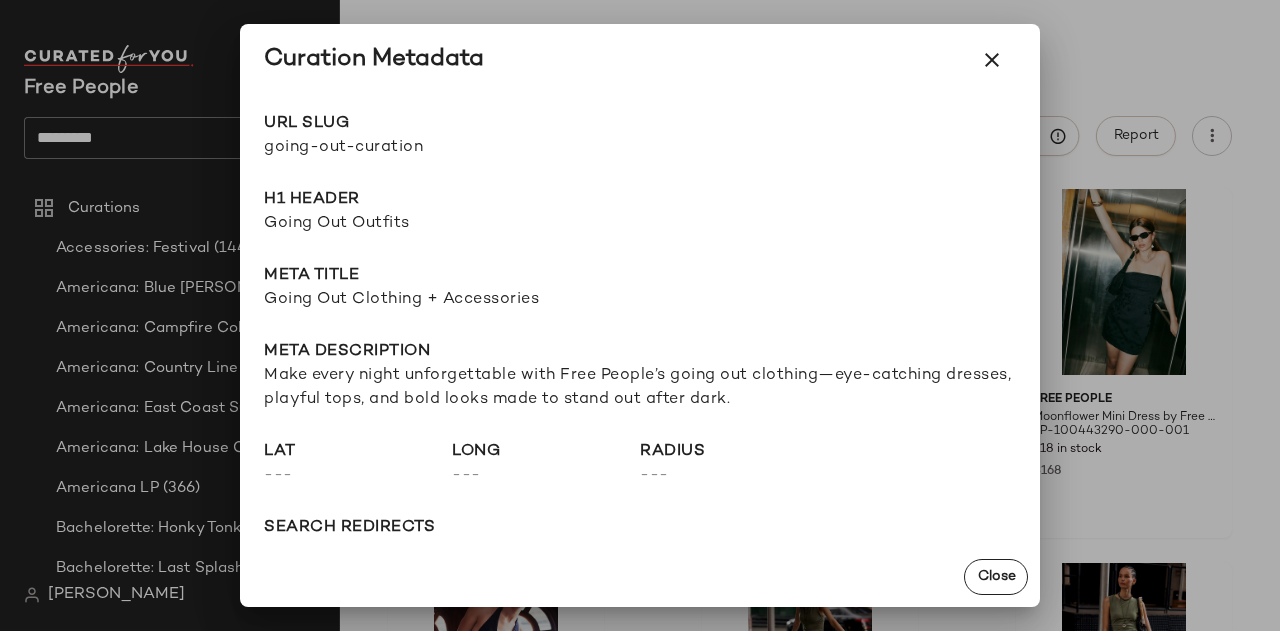 click on "Going Out Clothing + Accessories" at bounding box center (640, 300) 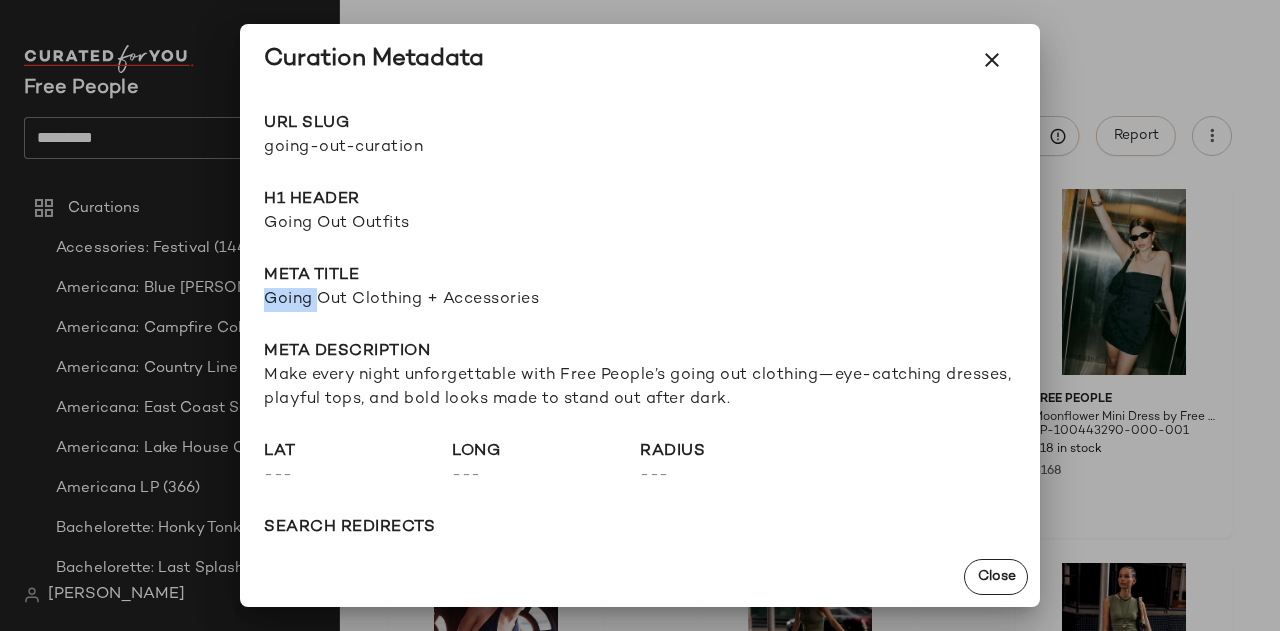 click on "Going Out Clothing + Accessories" at bounding box center [640, 300] 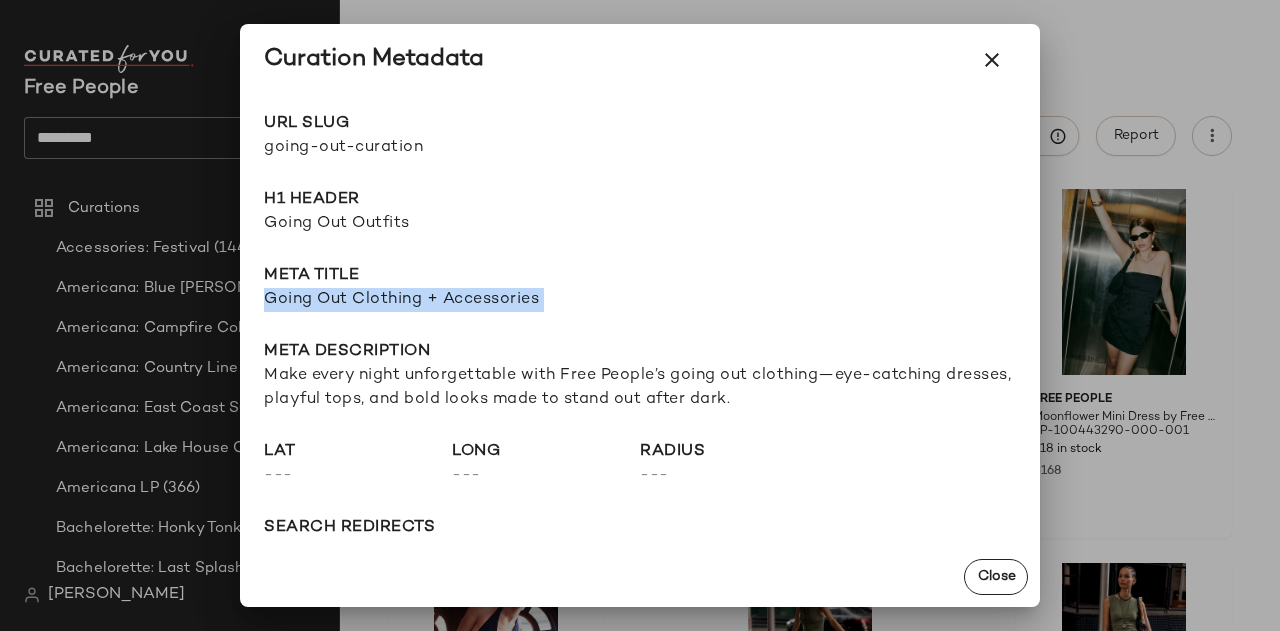 click on "Going Out Clothing + Accessories" at bounding box center (640, 300) 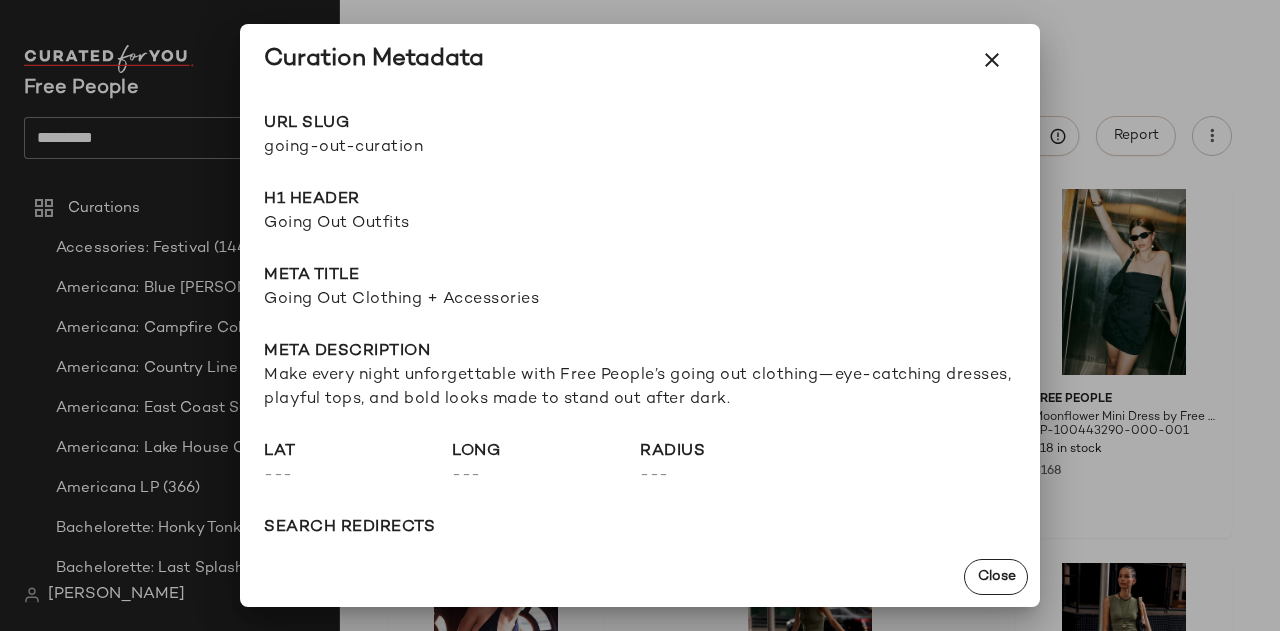 click on "Make every night unforgettable with Free People’s going out clothing—eye-catching dresses, playful tops, and bold looks made to stand out after dark." at bounding box center [640, 388] 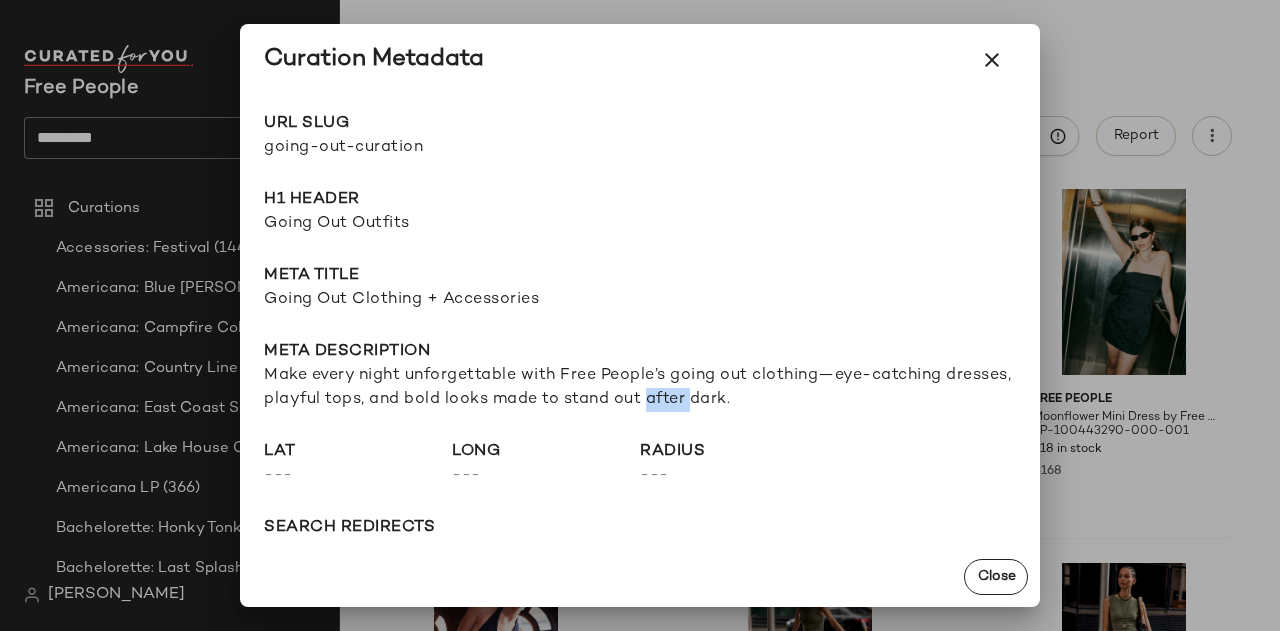 click on "Make every night unforgettable with Free People’s going out clothing—eye-catching dresses, playful tops, and bold looks made to stand out after dark." at bounding box center [640, 388] 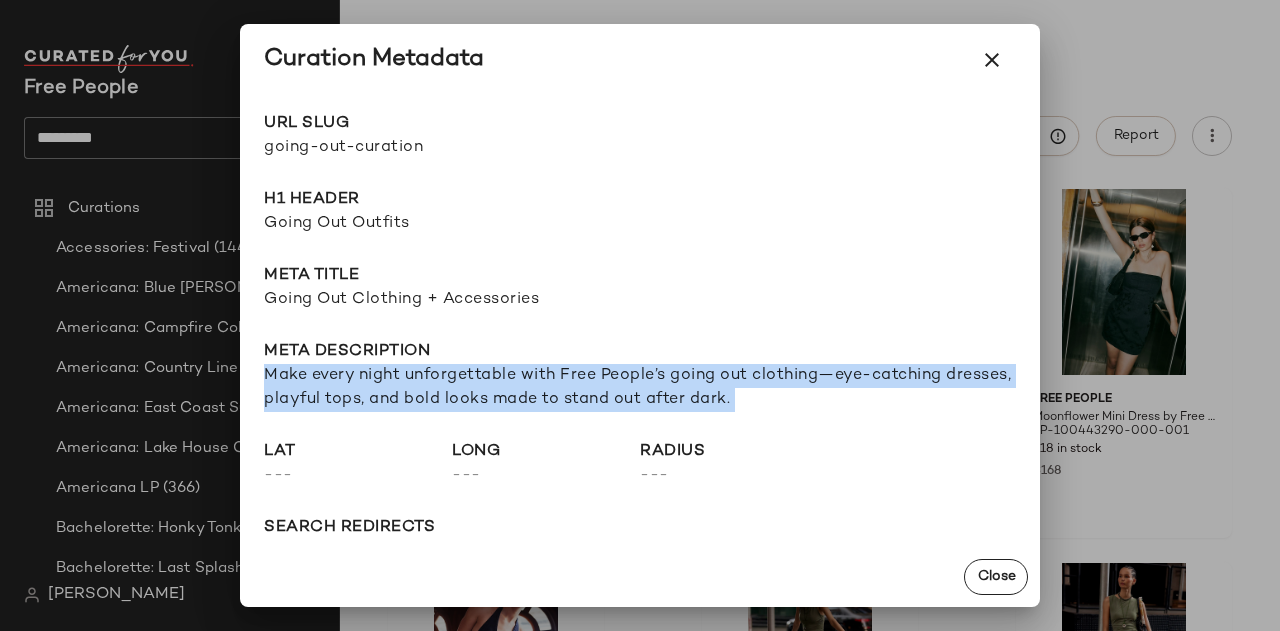 click on "Make every night unforgettable with Free People’s going out clothing—eye-catching dresses, playful tops, and bold looks made to stand out after dark." at bounding box center (640, 388) 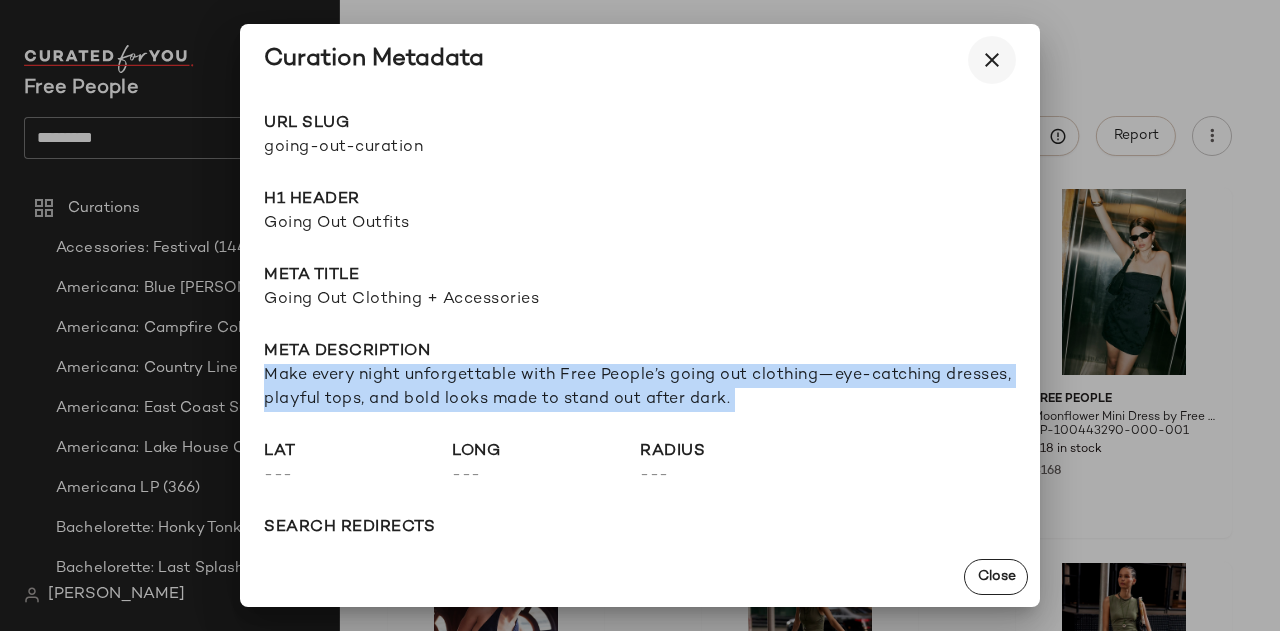 click at bounding box center [992, 60] 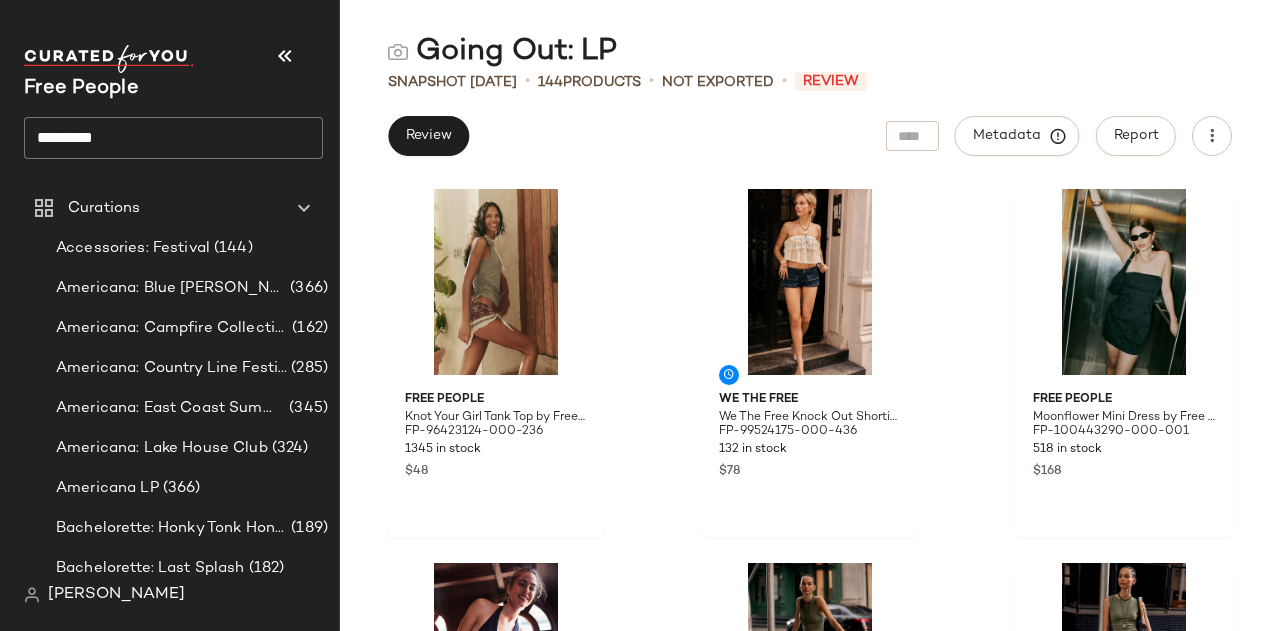 click on "*********" 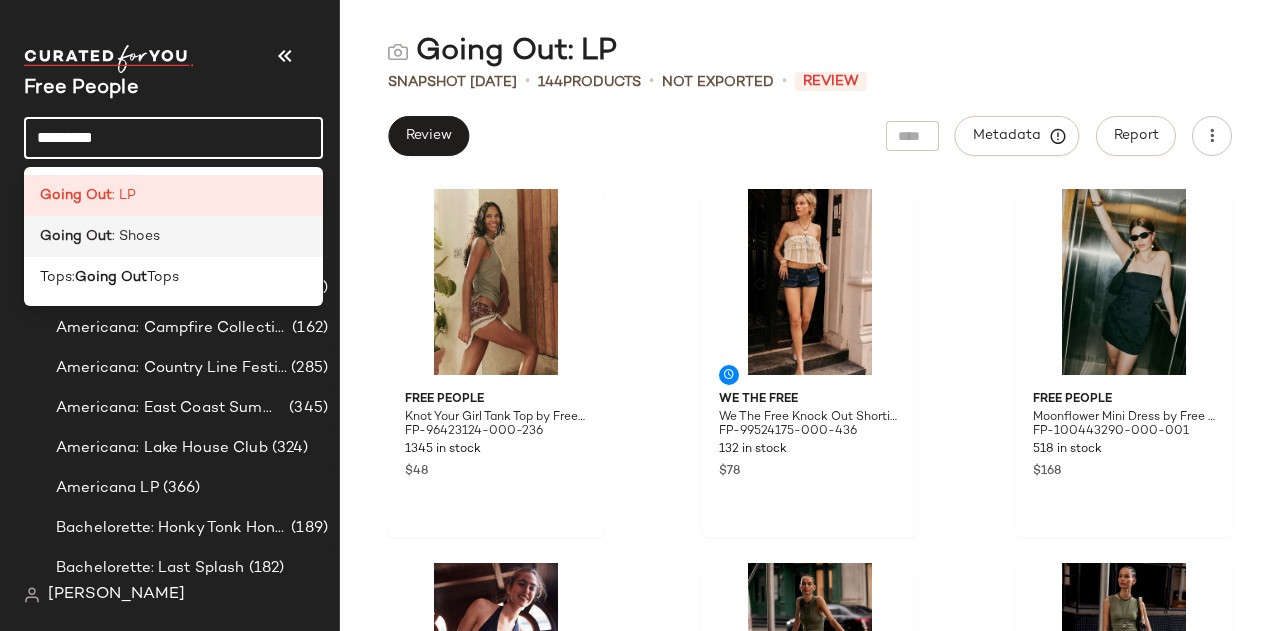 click on "Going Out : Shoes" 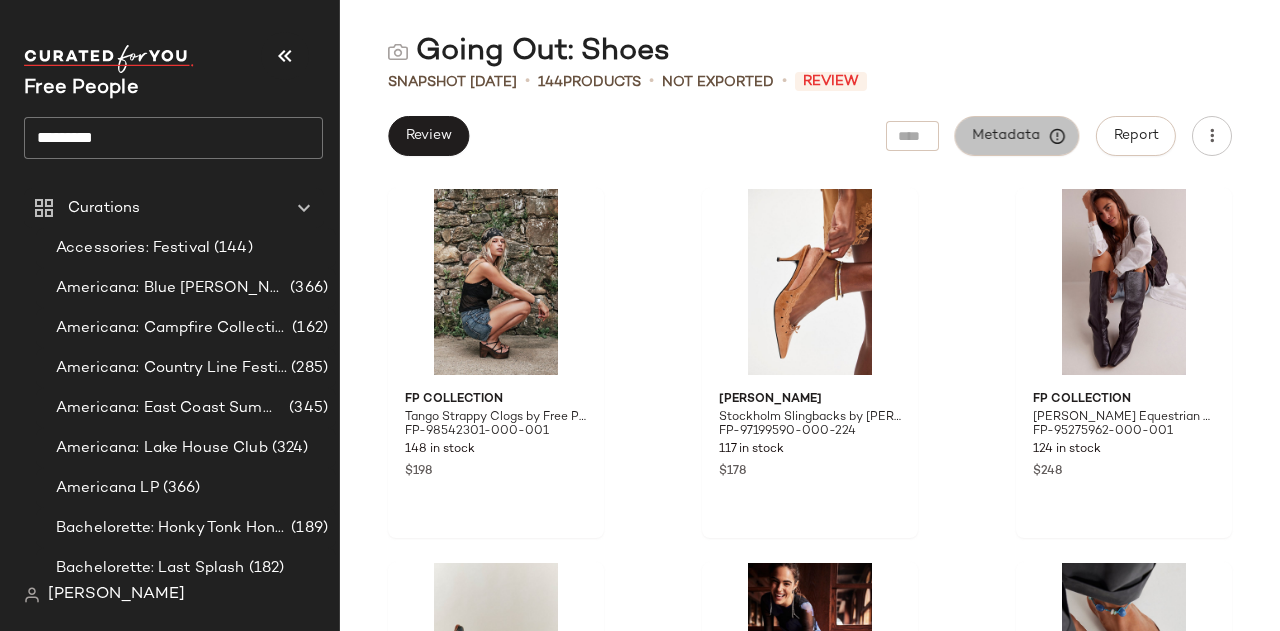 click on "Metadata" 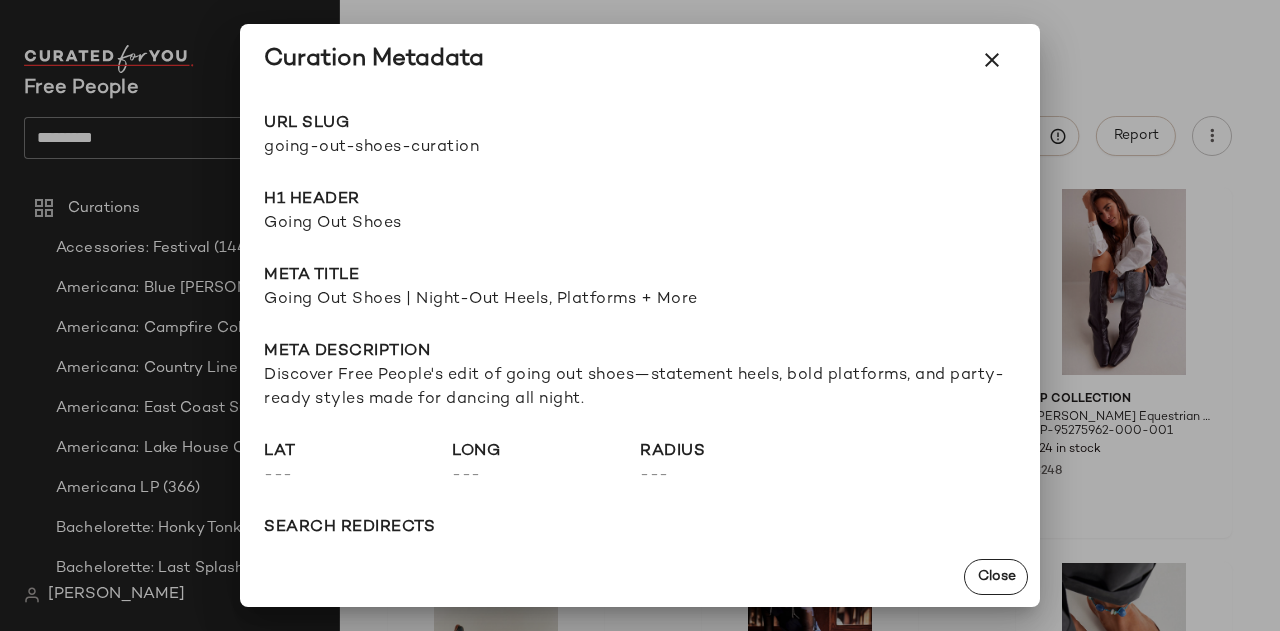 click on "going-out-shoes-curation" at bounding box center [452, 148] 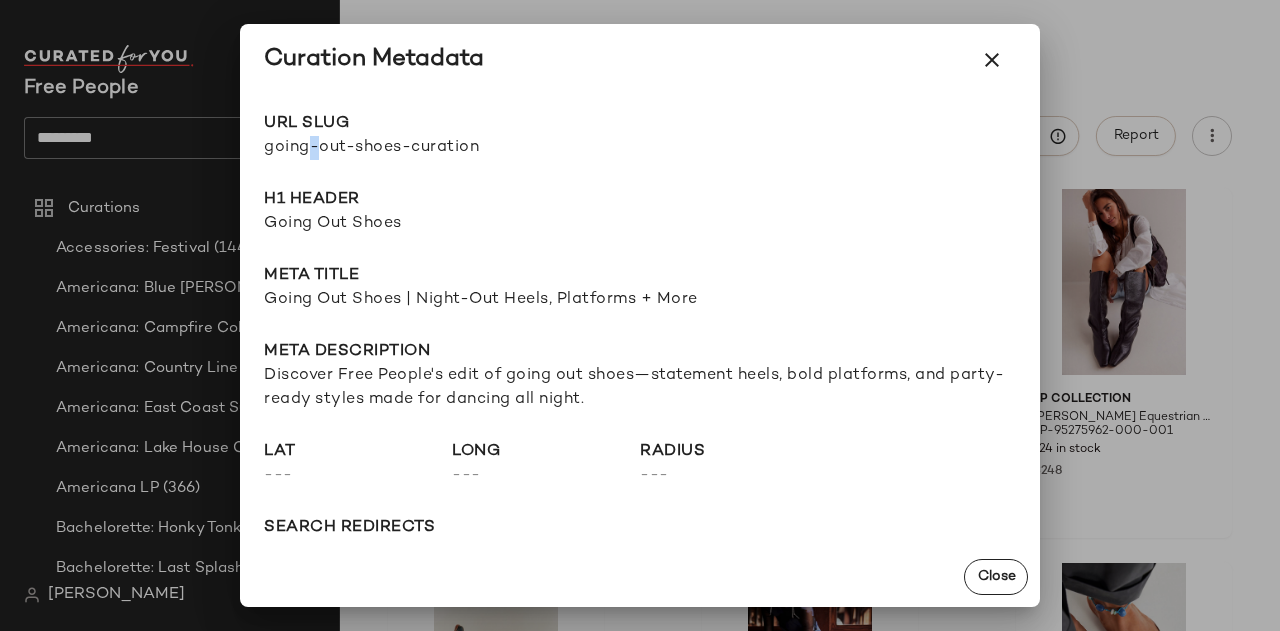 click on "going-out-shoes-curation" at bounding box center [452, 148] 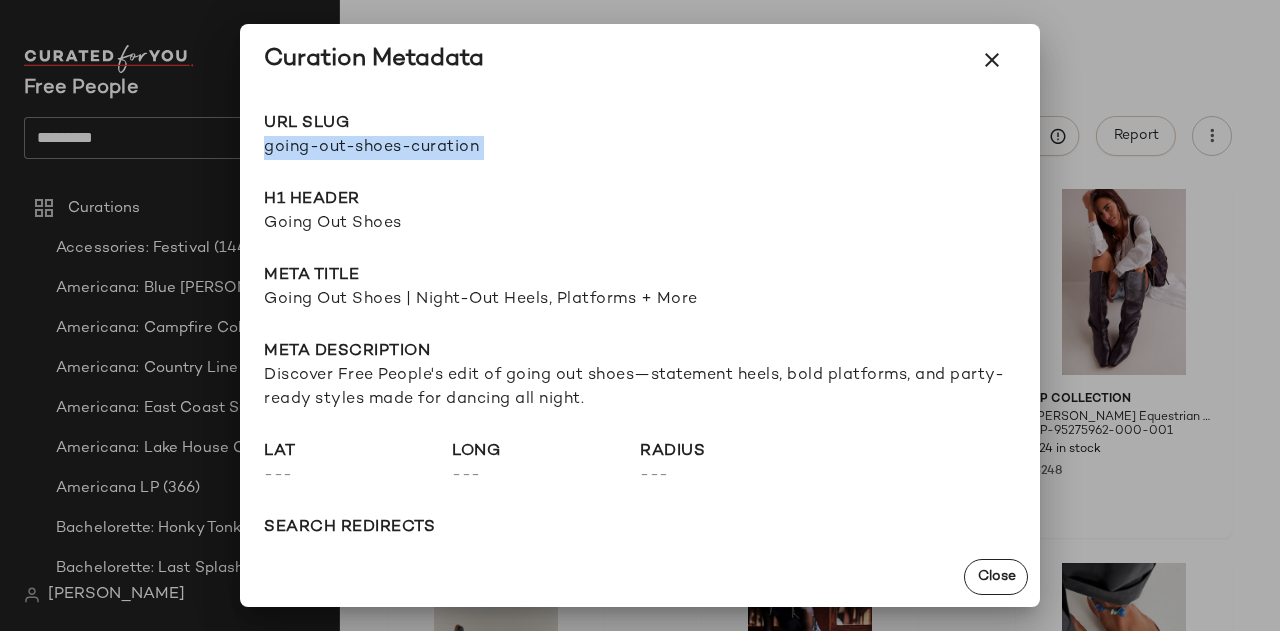 click on "going-out-shoes-curation" at bounding box center [452, 148] 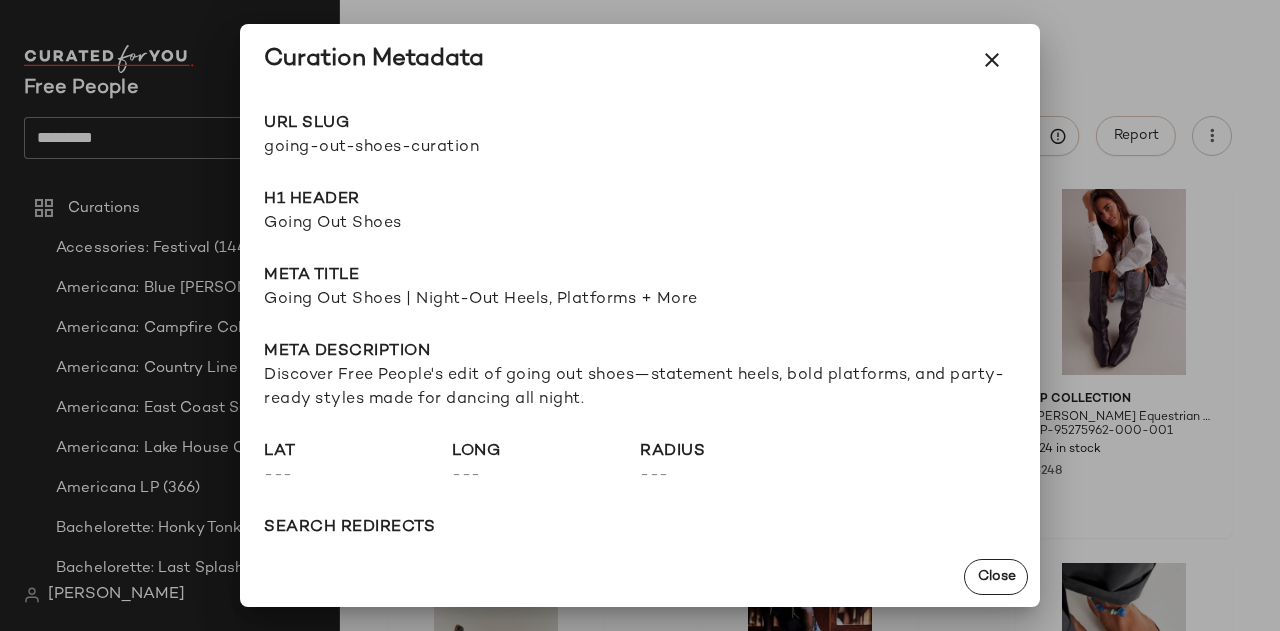 click on "Going Out Shoes" at bounding box center [640, 224] 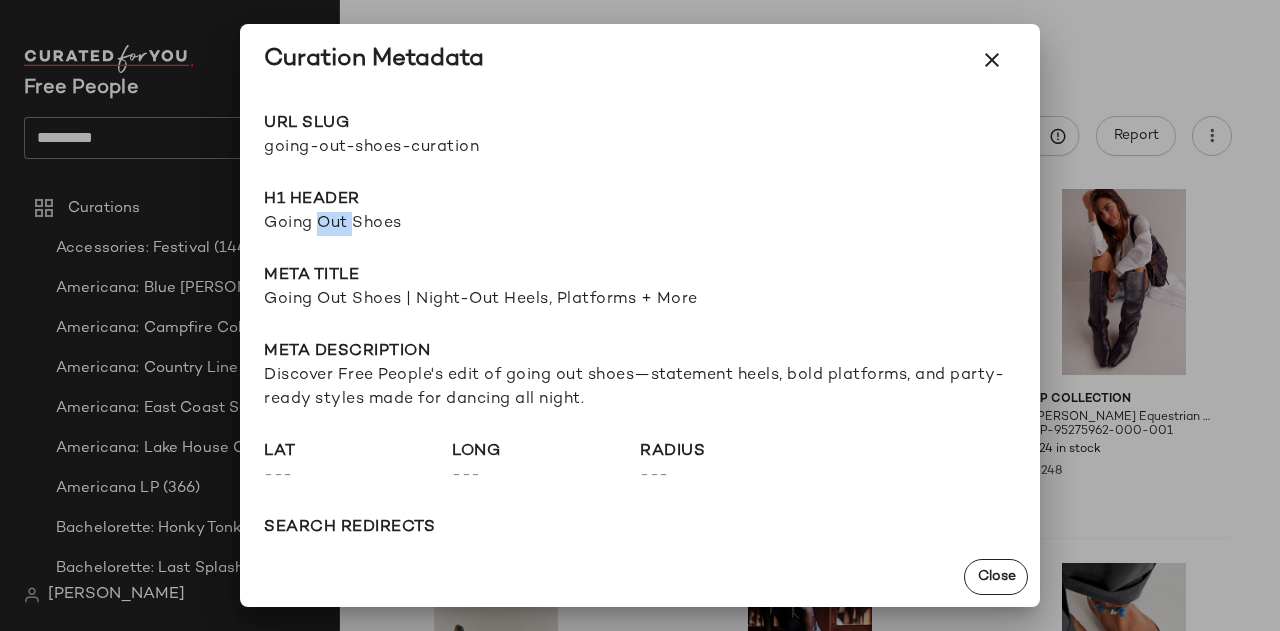 click on "Going Out Shoes" at bounding box center [640, 224] 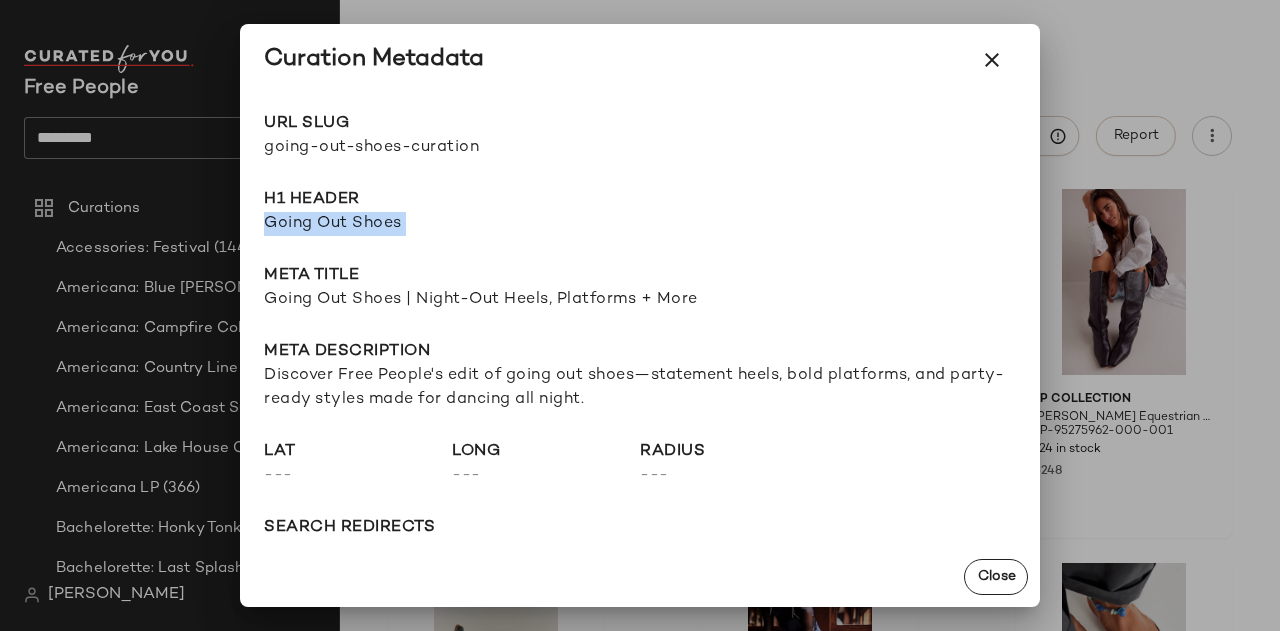 click on "Going Out Shoes" at bounding box center (640, 224) 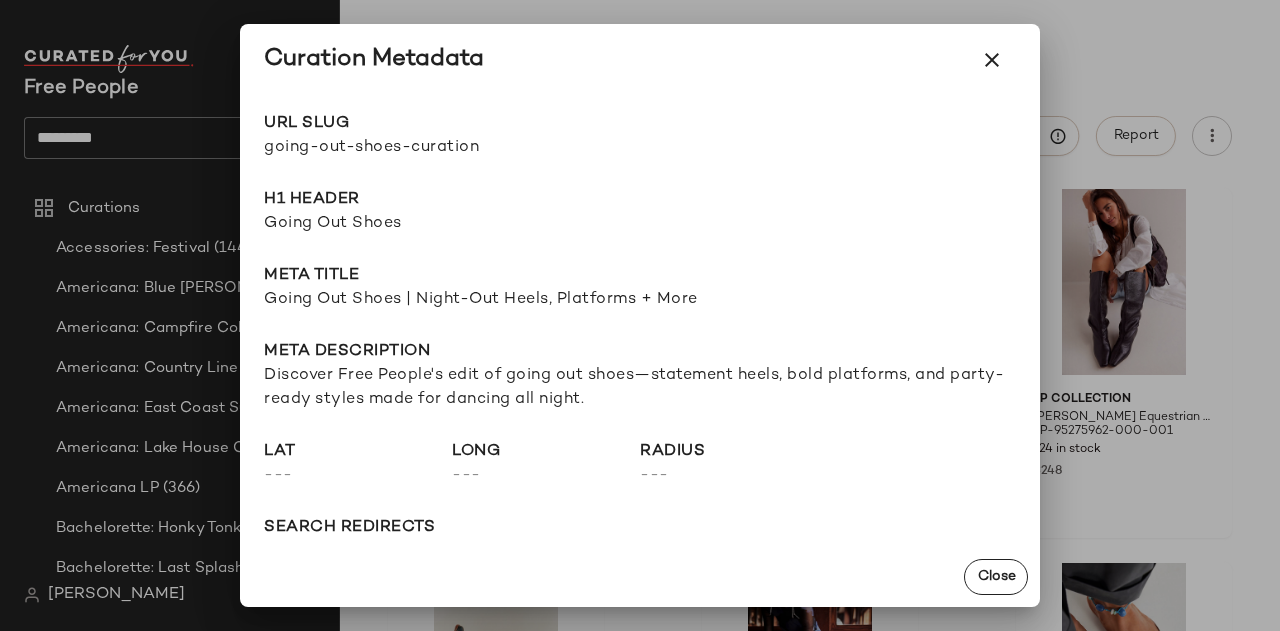 click on "Going Out Shoes | Night-Out Heels, Platforms + More" at bounding box center (640, 300) 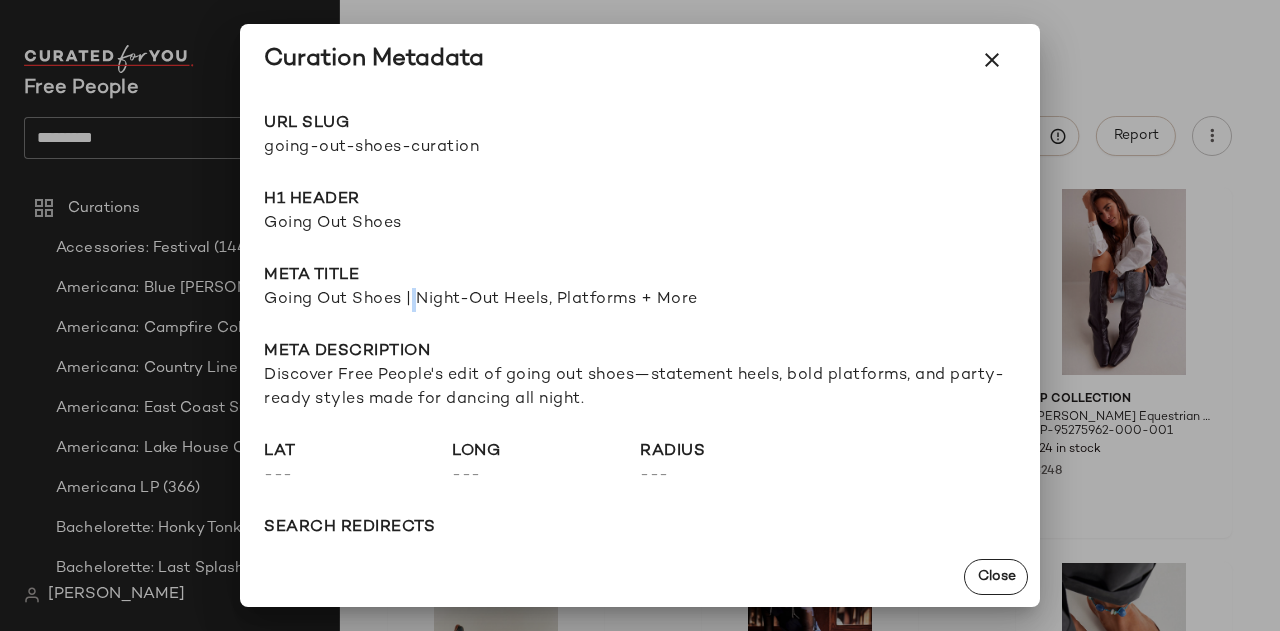 click on "Going Out Shoes | Night-Out Heels, Platforms + More" at bounding box center (640, 300) 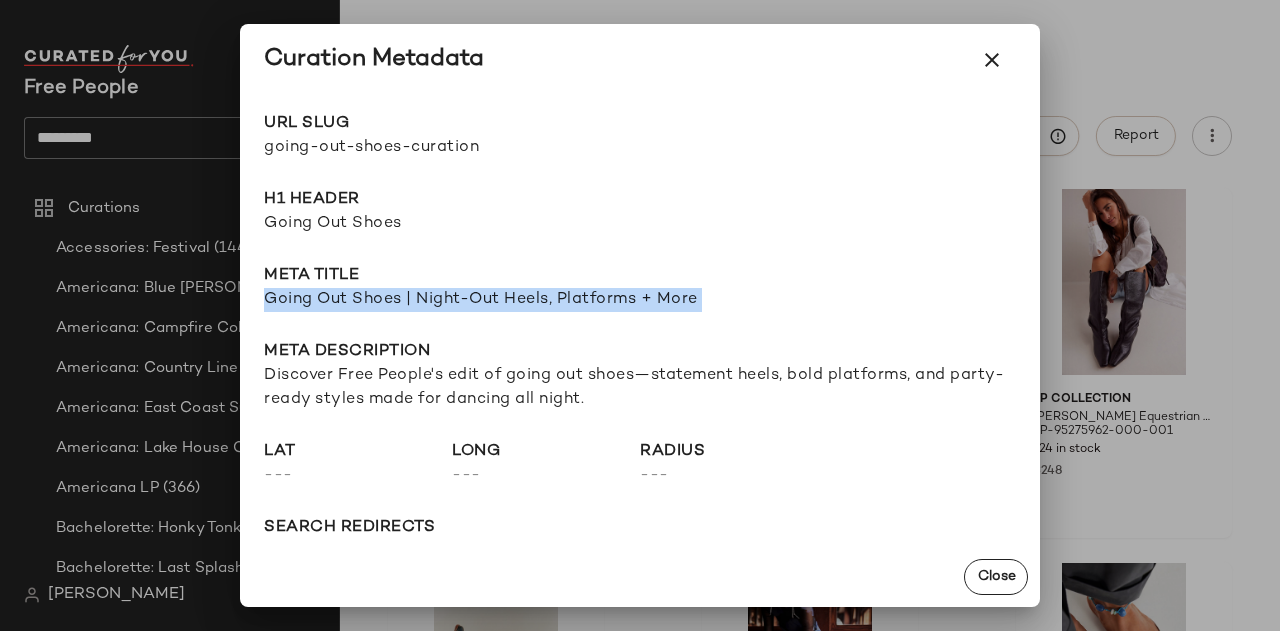 click on "Going Out Shoes | Night-Out Heels, Platforms + More" at bounding box center [640, 300] 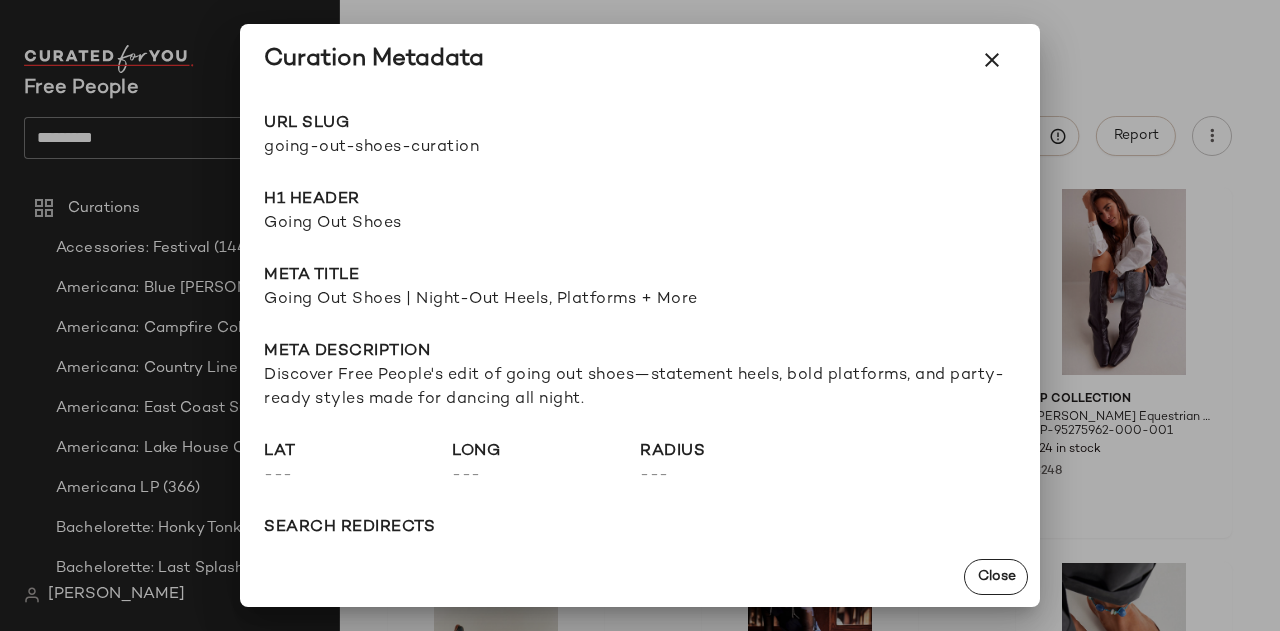 click on "Discover Free People's edit of going out shoes—statement heels, bold platforms, and party-ready styles made for dancing all night." at bounding box center (640, 388) 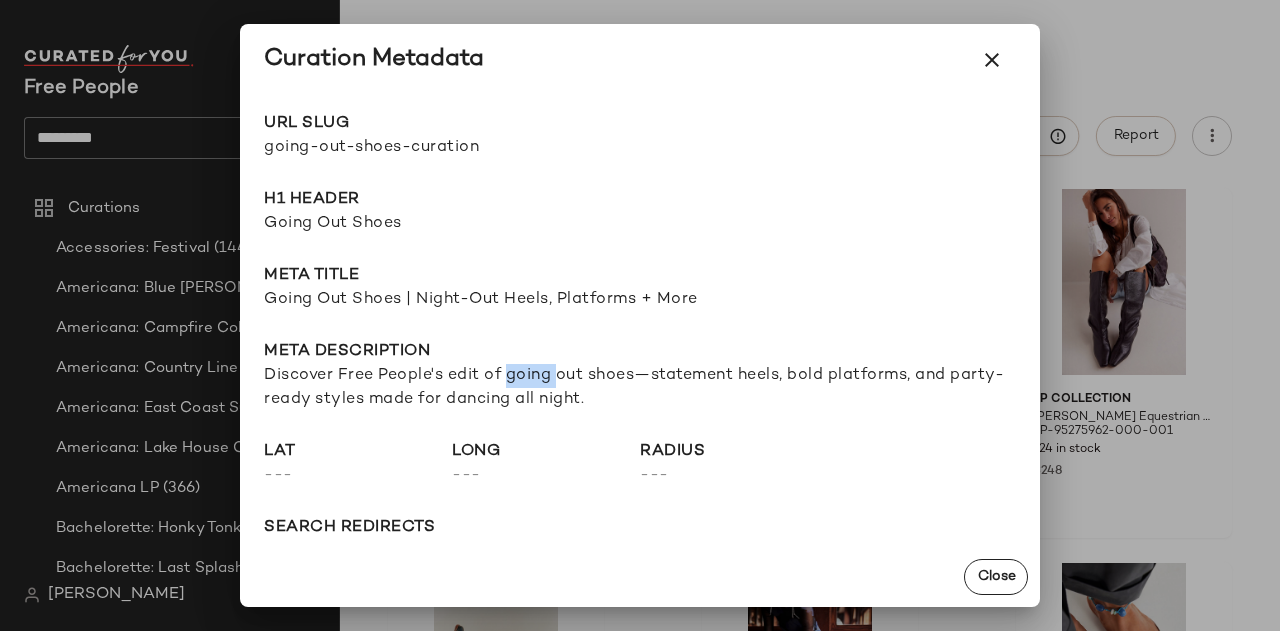 click on "Discover Free People's edit of going out shoes—statement heels, bold platforms, and party-ready styles made for dancing all night." at bounding box center (640, 388) 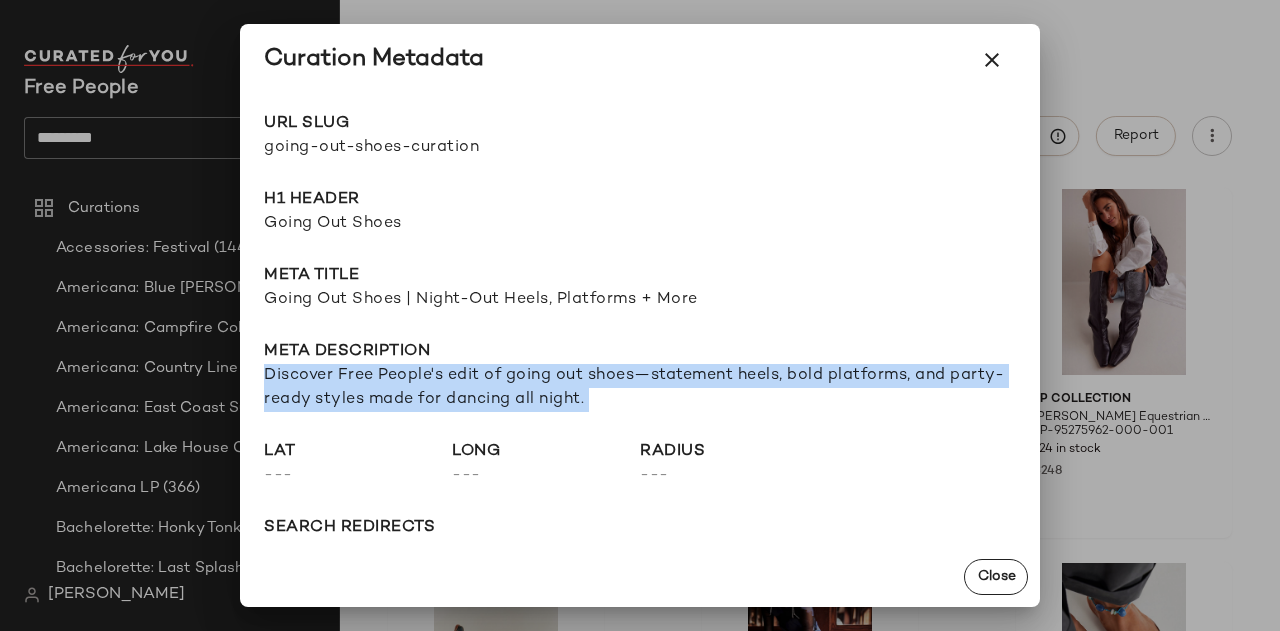 click on "Discover Free People's edit of going out shoes—statement heels, bold platforms, and party-ready styles made for dancing all night." at bounding box center [640, 388] 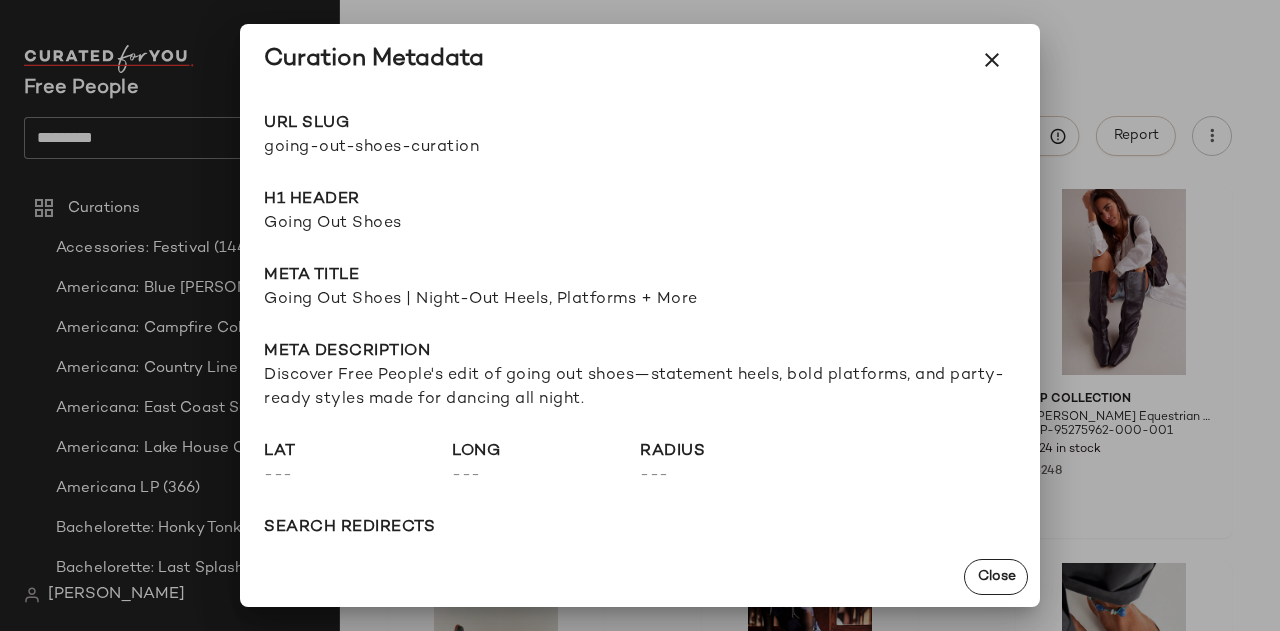 click at bounding box center [640, 315] 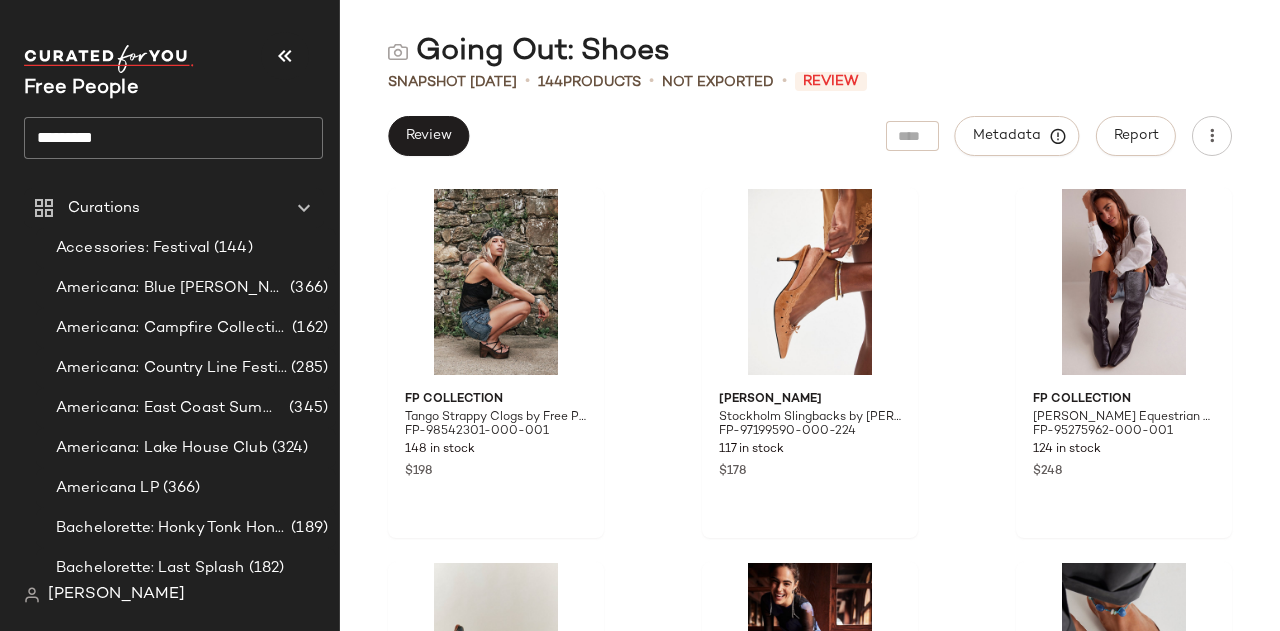 click on "*********" 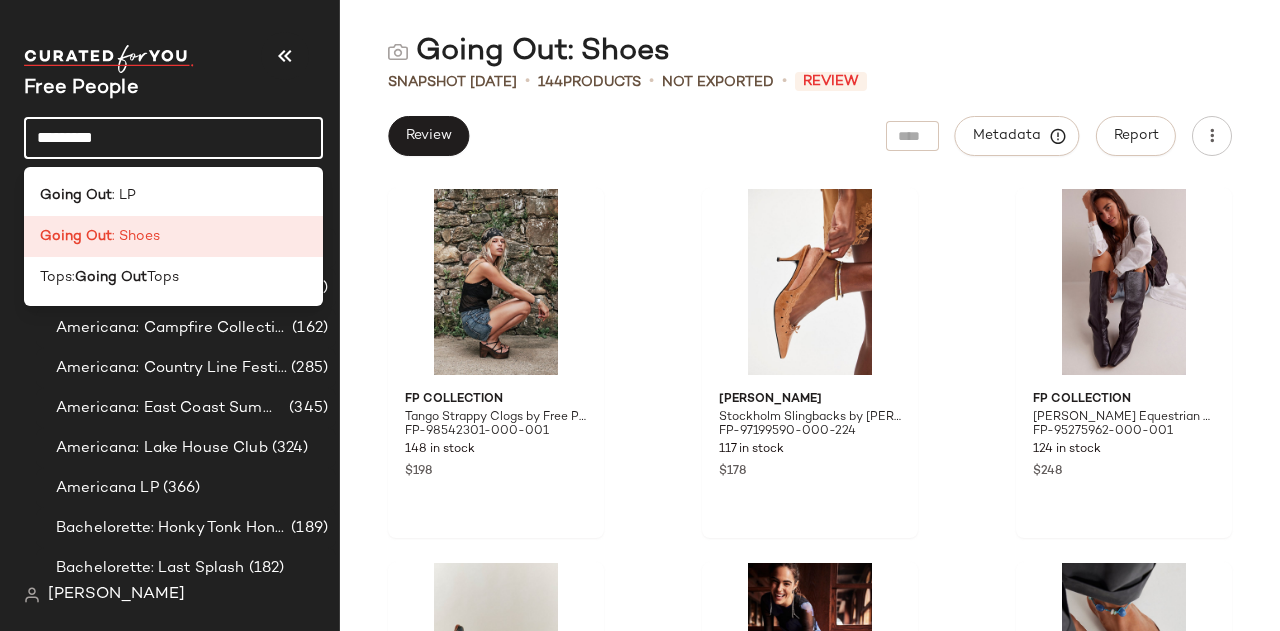 click on "*********" 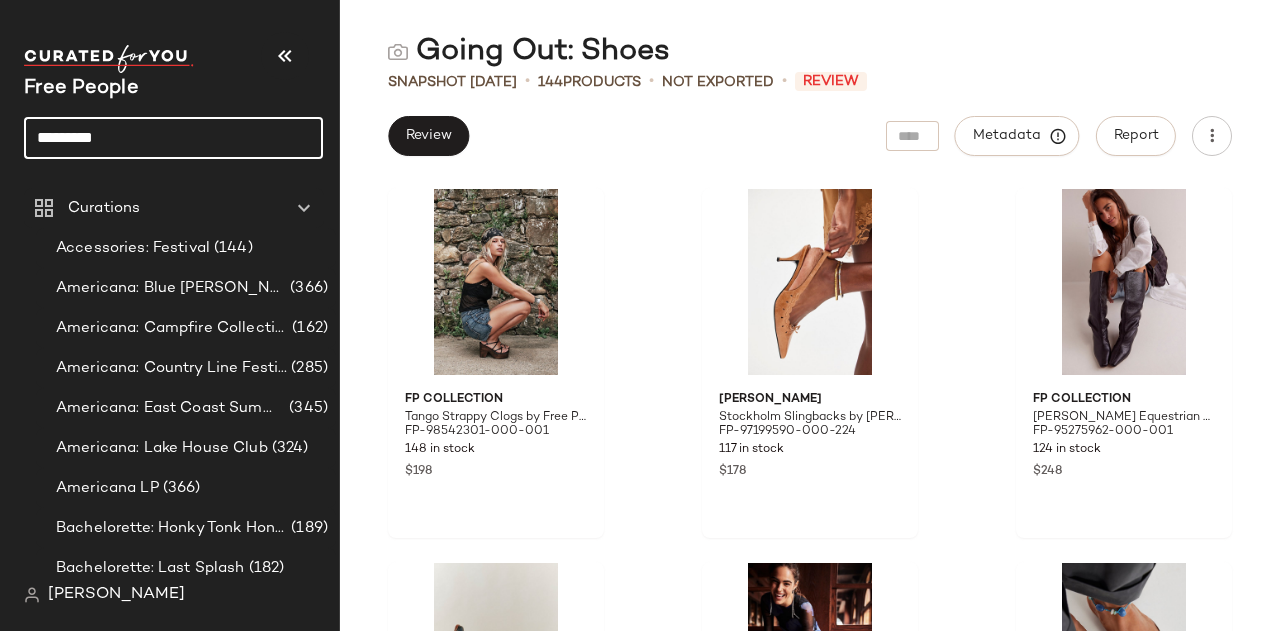 click on "*********" 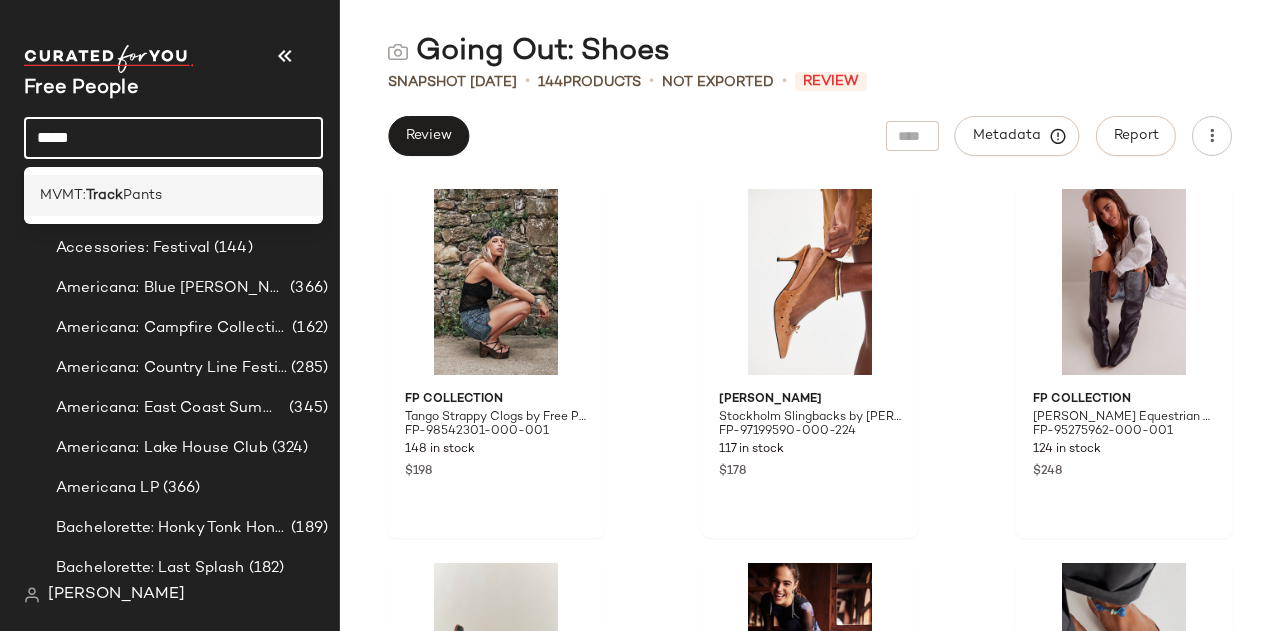 type on "*****" 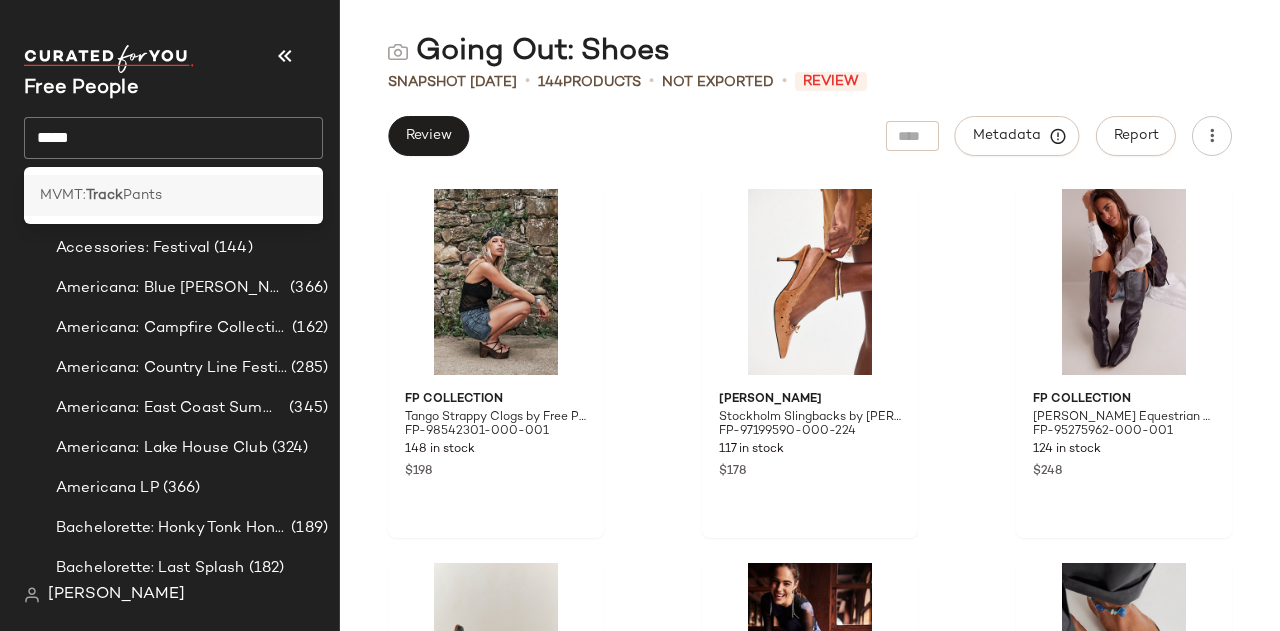 click on "MVMT:  Track  Pants" 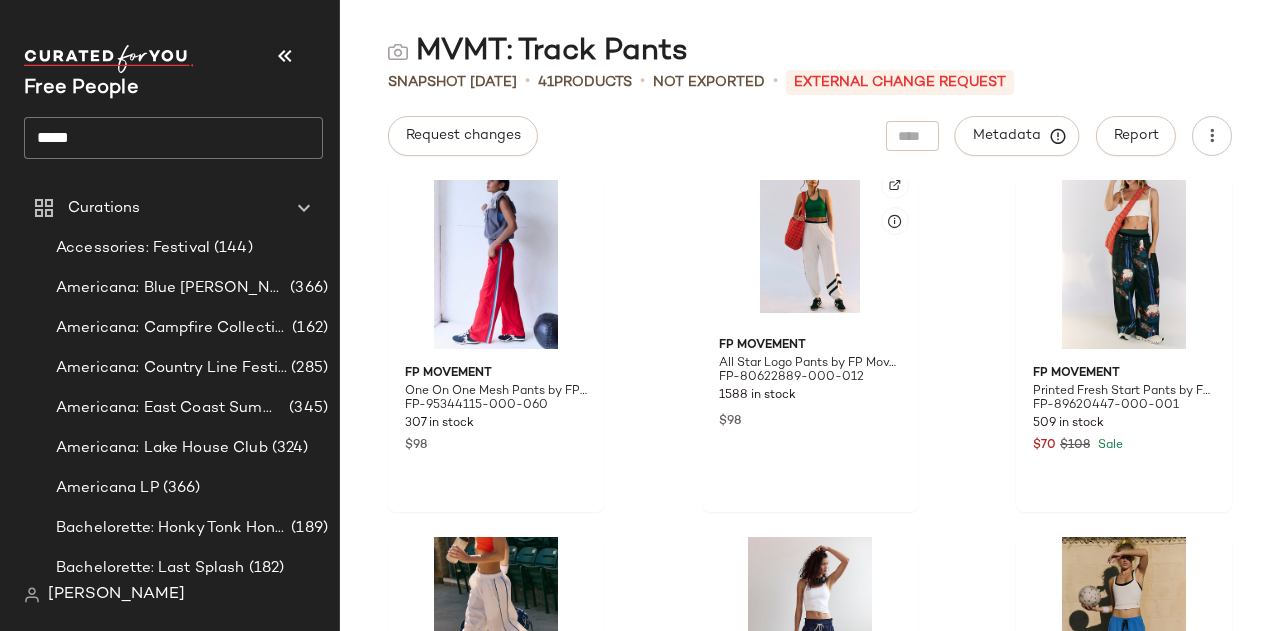 scroll, scrollTop: 624, scrollLeft: 0, axis: vertical 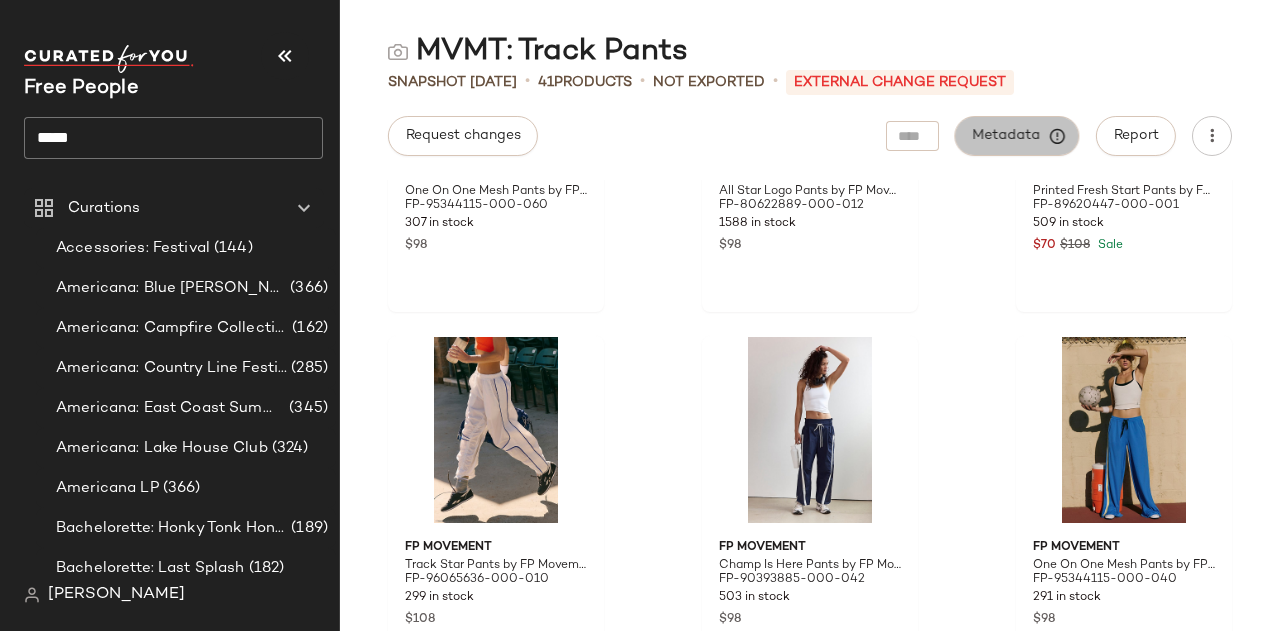 click on "Metadata" 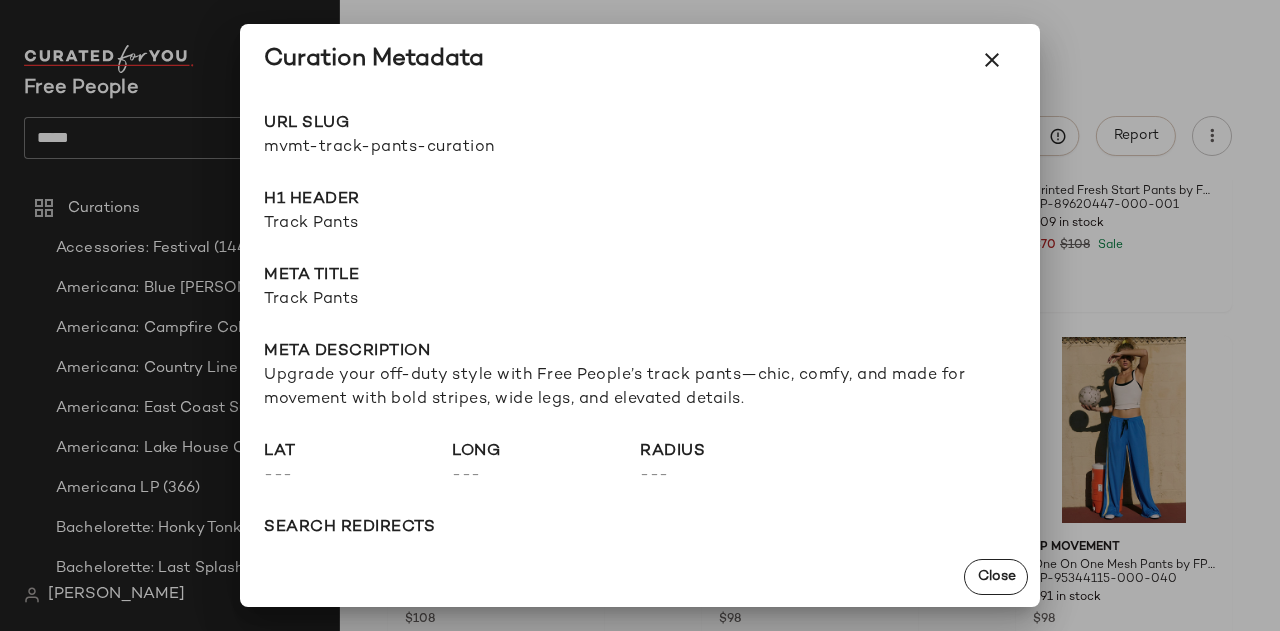 click on "URL Slug mvmt-track-pants-curation Go to Shop H1 Header Track Pants Meta title Track Pants Meta description Upgrade your off-duty style with Free People’s track pants—chic, comfy, and made for movement with bold stripes, wide legs, and elevated details. lat  ---  long  ---  radius  ---  search redirects  ---  keywords  ---  Product Tags  ---" 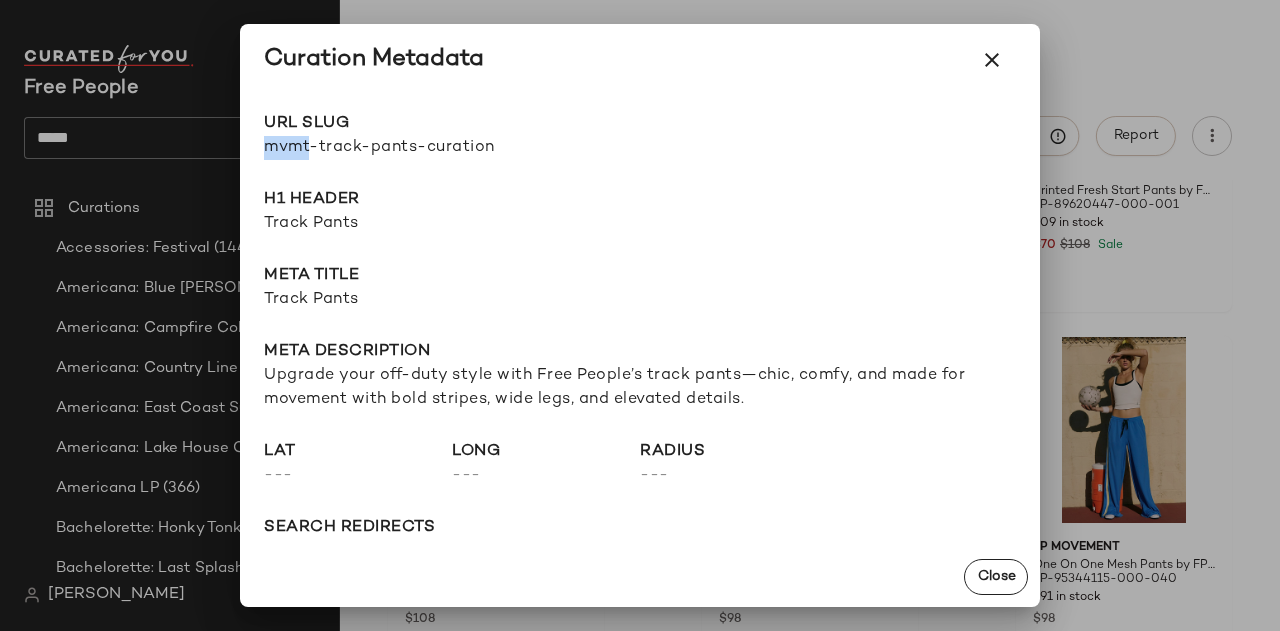click on "URL Slug mvmt-track-pants-curation Go to Shop H1 Header Track Pants Meta title Track Pants Meta description Upgrade your off-duty style with Free People’s track pants—chic, comfy, and made for movement with bold stripes, wide legs, and elevated details. lat  ---  long  ---  radius  ---  search redirects  ---  keywords  ---  Product Tags  ---" 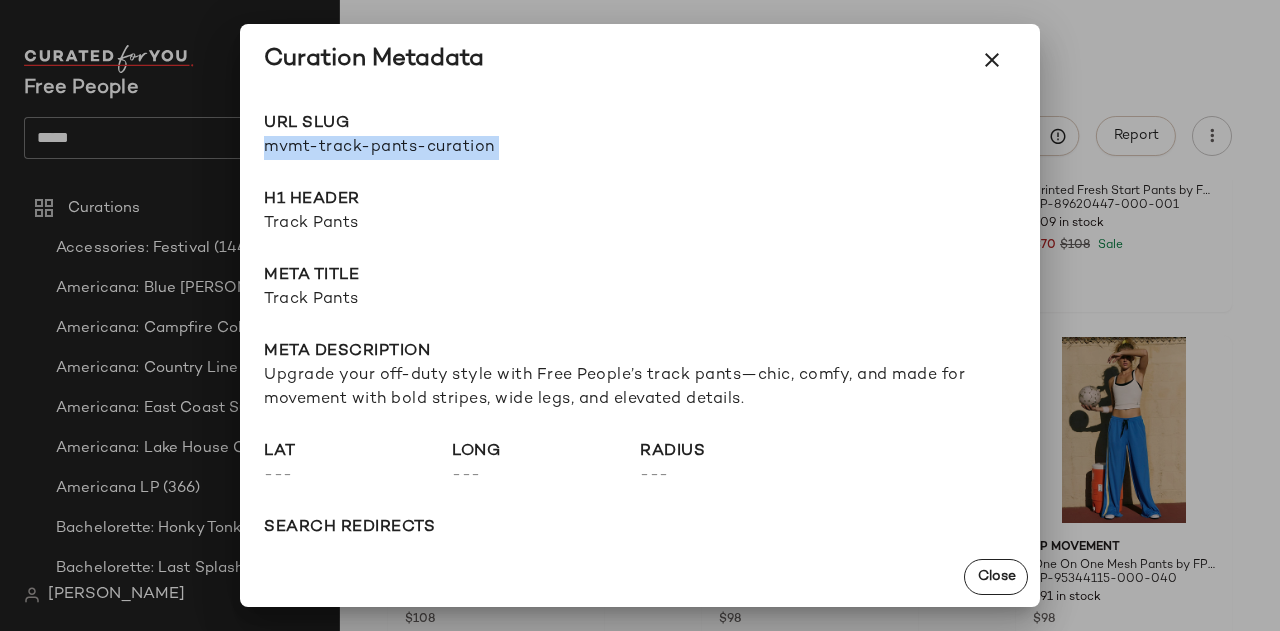 click on "URL Slug mvmt-track-pants-curation Go to Shop H1 Header Track Pants Meta title Track Pants Meta description Upgrade your off-duty style with Free People’s track pants—chic, comfy, and made for movement with bold stripes, wide legs, and elevated details. lat  ---  long  ---  radius  ---  search redirects  ---  keywords  ---  Product Tags  ---" 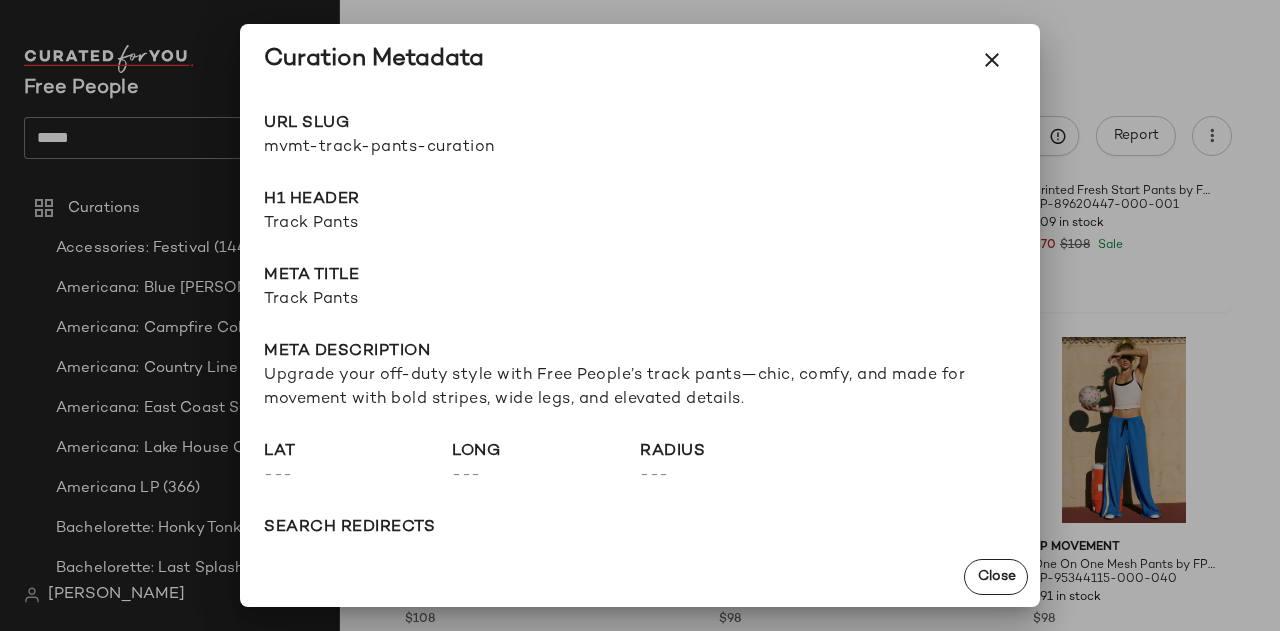 click on "Track Pants" at bounding box center [640, 224] 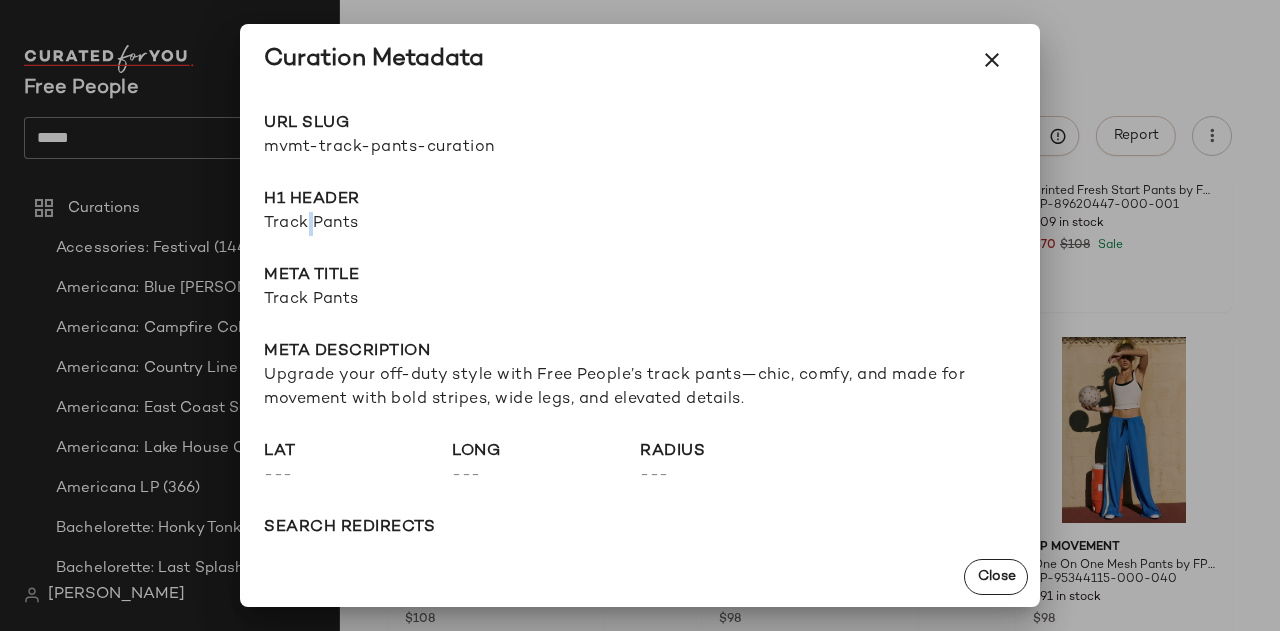 click on "Track Pants" at bounding box center [640, 224] 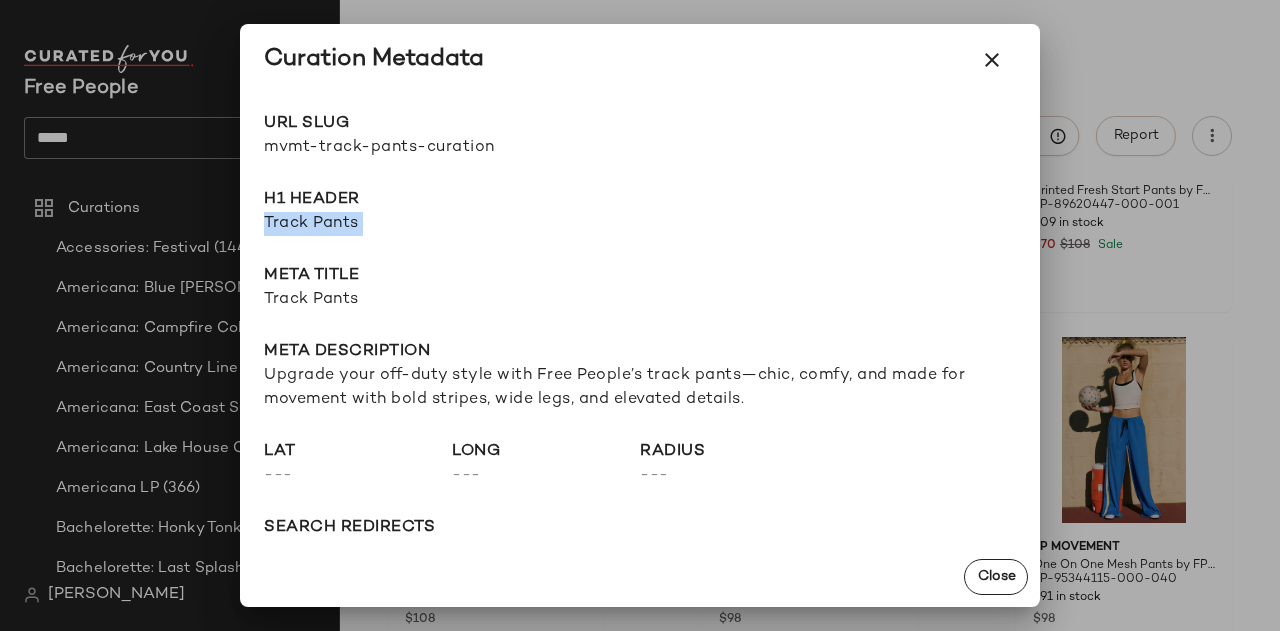 click on "Track Pants" at bounding box center [640, 224] 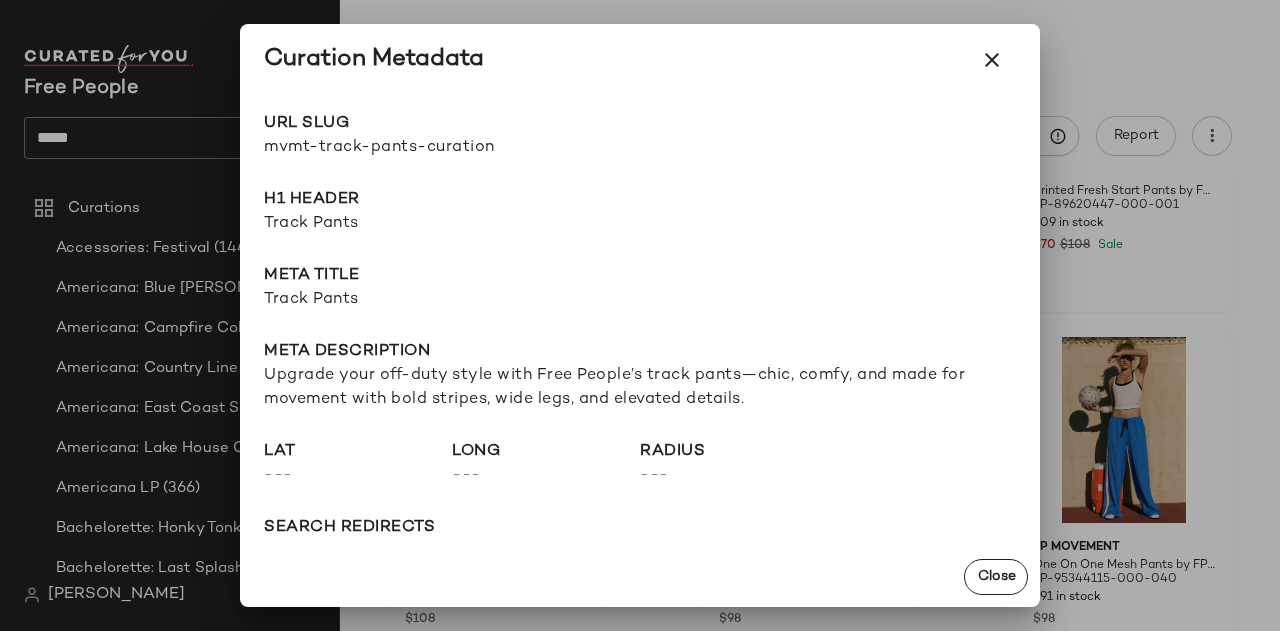 click on "Upgrade your off-duty style with Free People’s track pants—chic, comfy, and made for movement with bold stripes, wide legs, and elevated details." at bounding box center (640, 388) 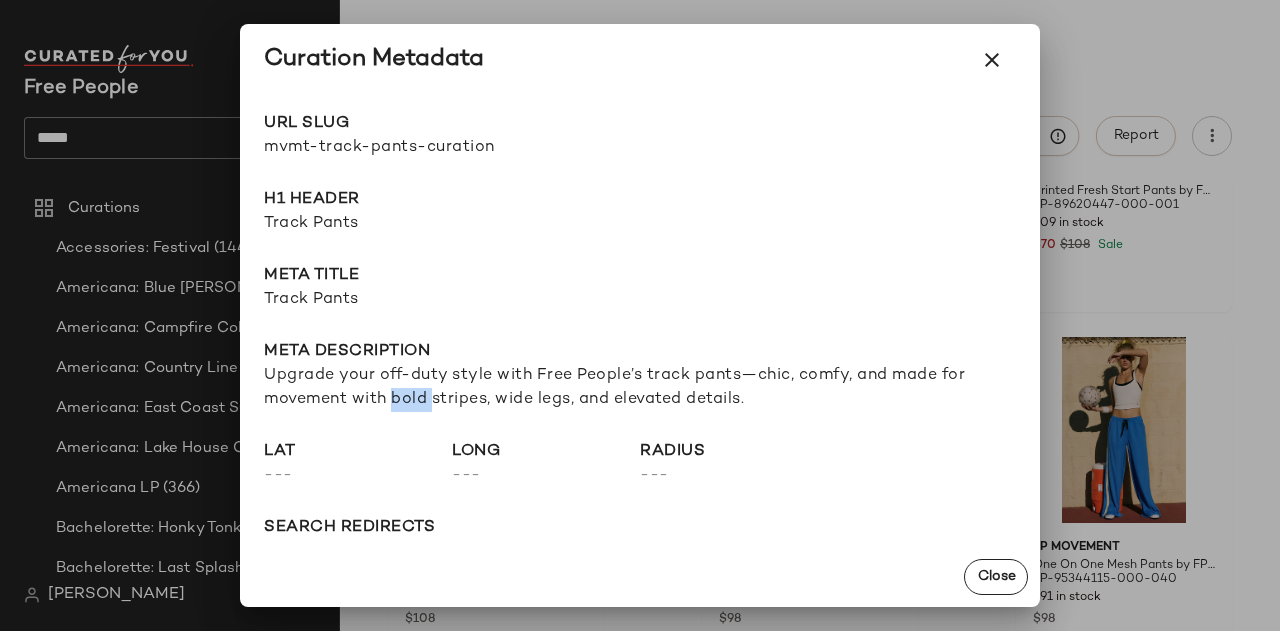 click on "Upgrade your off-duty style with Free People’s track pants—chic, comfy, and made for movement with bold stripes, wide legs, and elevated details." at bounding box center (640, 388) 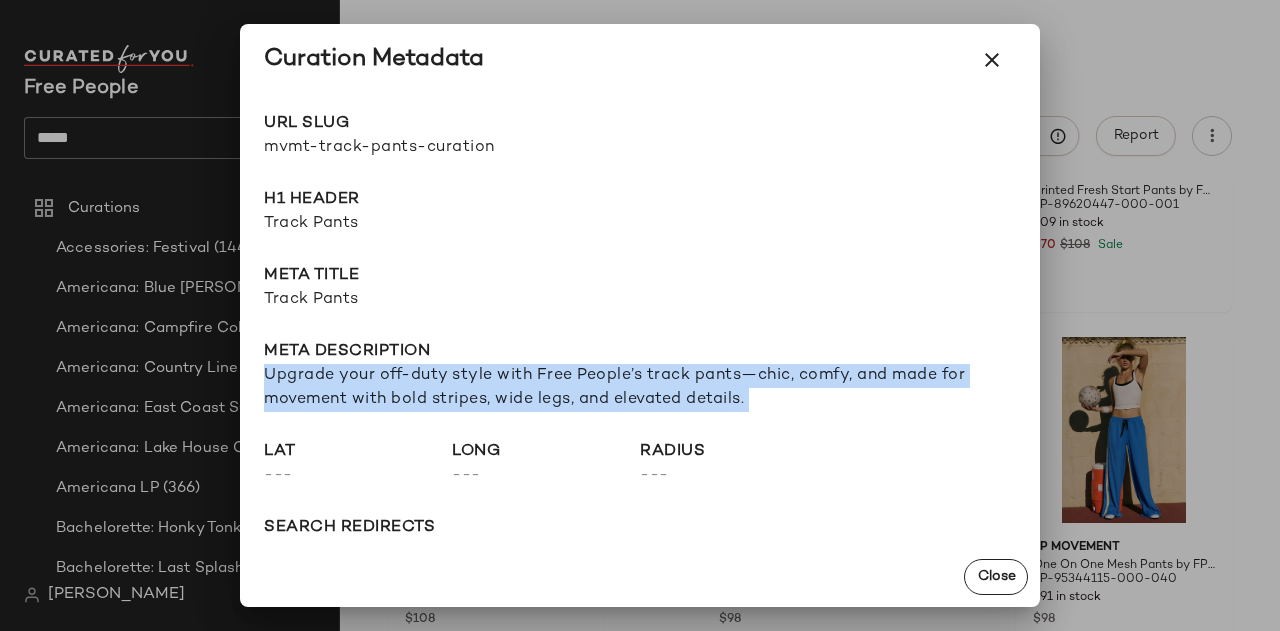 click on "Upgrade your off-duty style with Free People’s track pants—chic, comfy, and made for movement with bold stripes, wide legs, and elevated details." at bounding box center [640, 388] 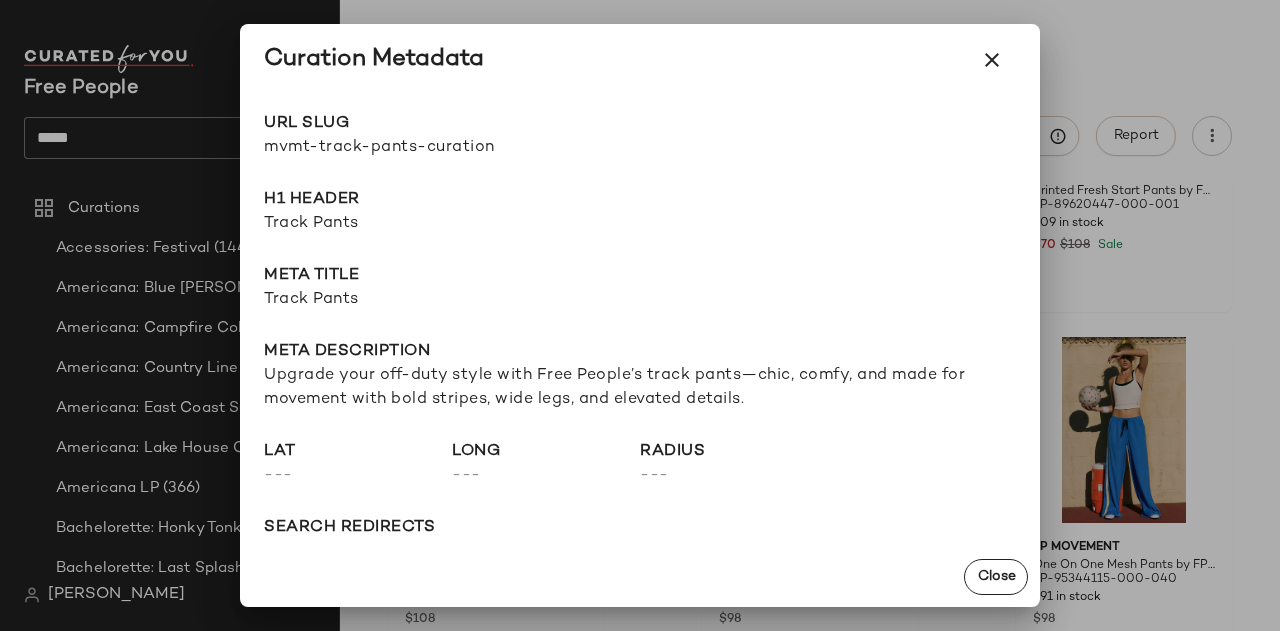 click at bounding box center [640, 315] 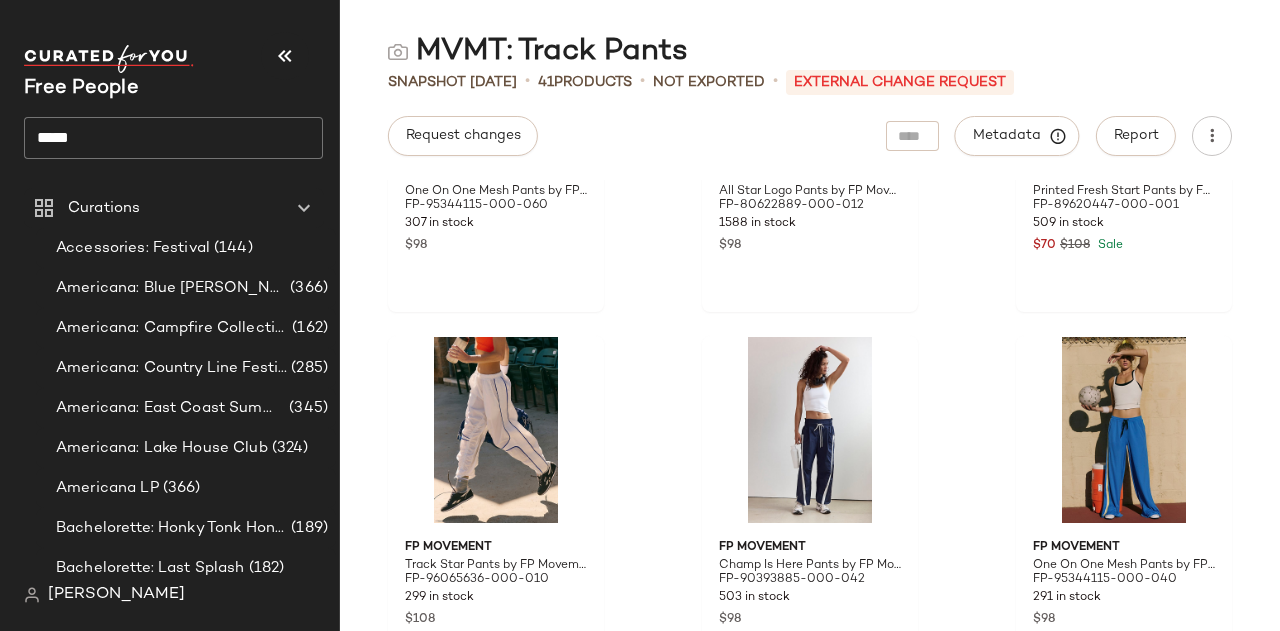click on "MVMT: Track Pants  Snapshot [DATE]  •  41  Products   •   Not Exported   •   External Change Request   Request changes   Metadata   Report  FP Movement One On One Mesh Pants by FP Movement at Free People in Red, Size: M FP-95344115-000-060 307 in stock $98 FP Movement All Star Logo Pants by FP Movement at Free People in White, Size: XL FP-80622889-000-012 1588 in stock $98 FP Movement Printed Fresh Start Pants by FP Movement at Free People in Black, Size: XL FP-89620447-000-001 509 in stock $70 $108 Sale FP Movement Track Star Pants by FP Movement at Free People in White, Size: L FP-96065636-000-010 299 in stock $108 FP Movement Champ Is Here Pants by FP Movement at Free People in Blue, Size: XL FP-90393885-000-042 503 in stock $98 FP Movement One On One Mesh Pants by FP Movement at Free People in Blue, Size: S FP-95344115-000-040 291 in stock $98 FP Movement Print Sprint Finish Pants by FP Movement at Free People, Size: S FP-93431047-000-211 313 in stock $128 FP Movement FP-96066139-000-040 $98 $128" at bounding box center (810, 331) 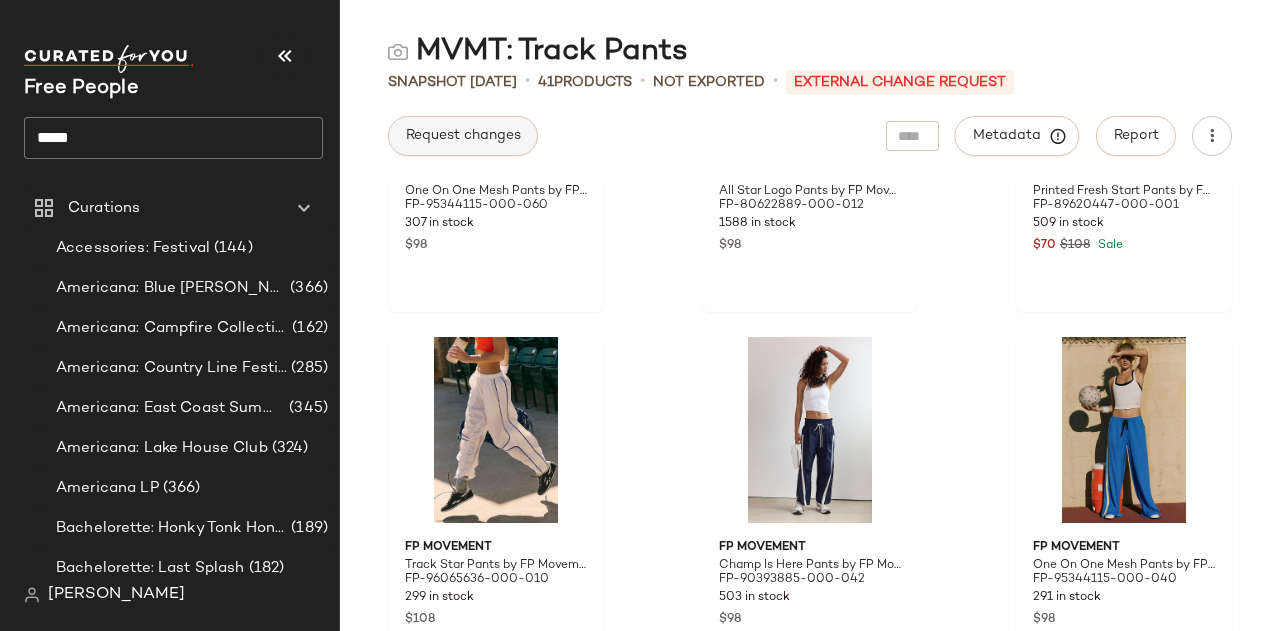click on "Request changes" 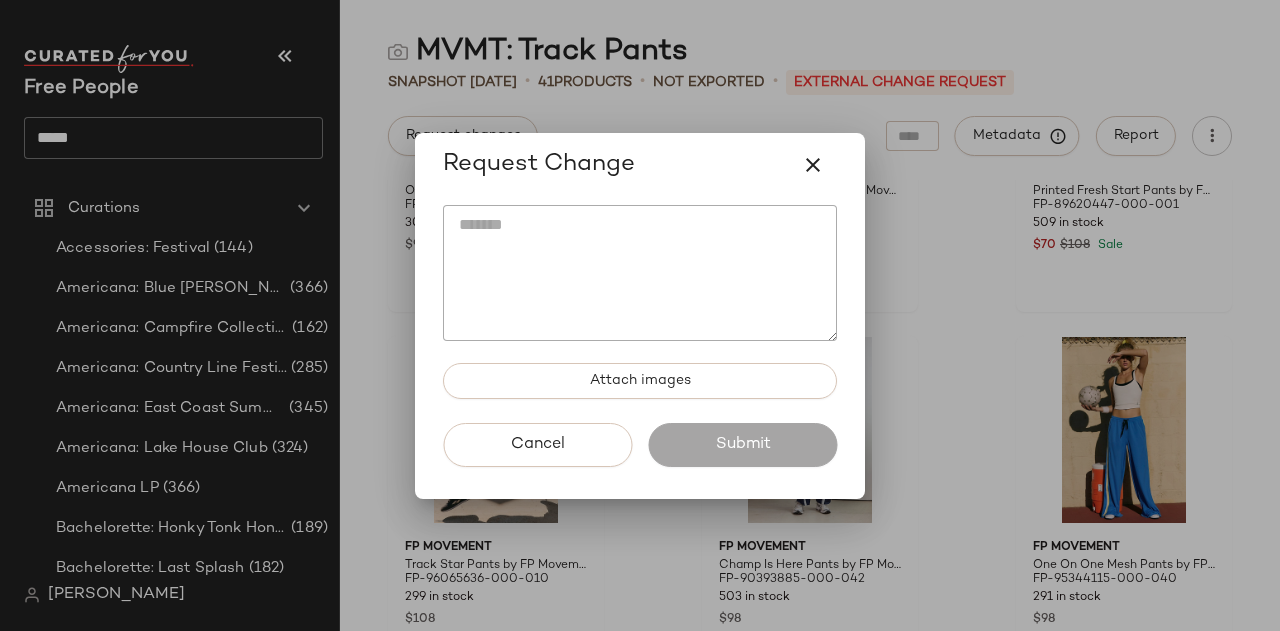 click 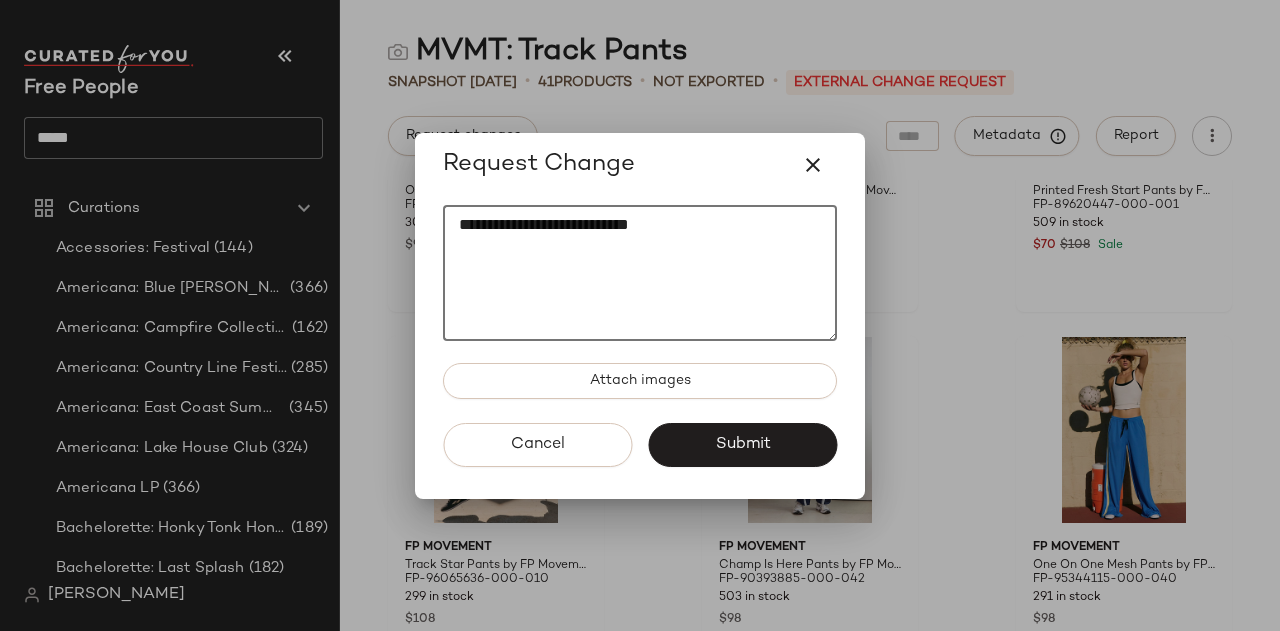 paste on "*" 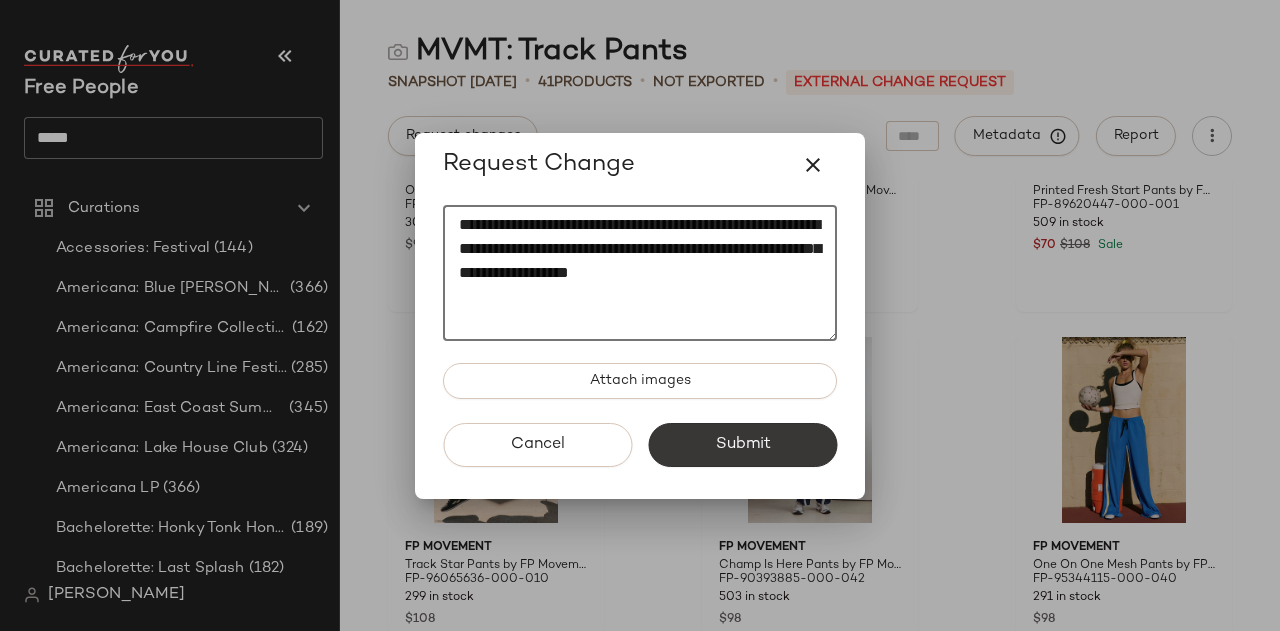 type on "**********" 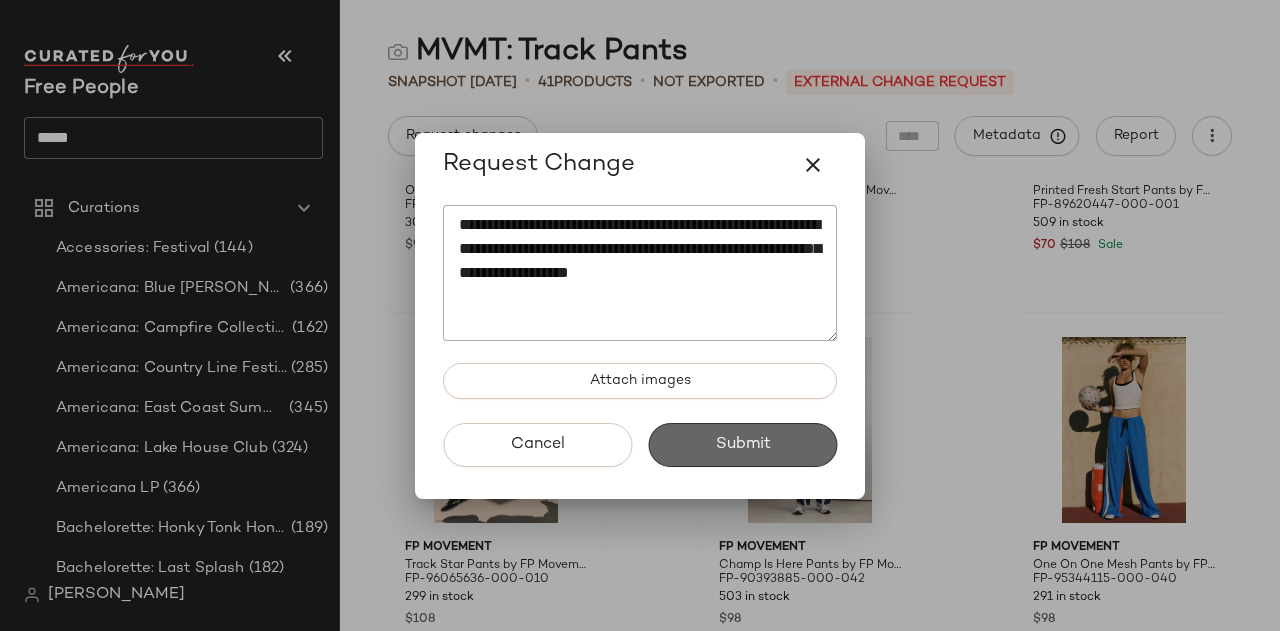 click on "Submit" 